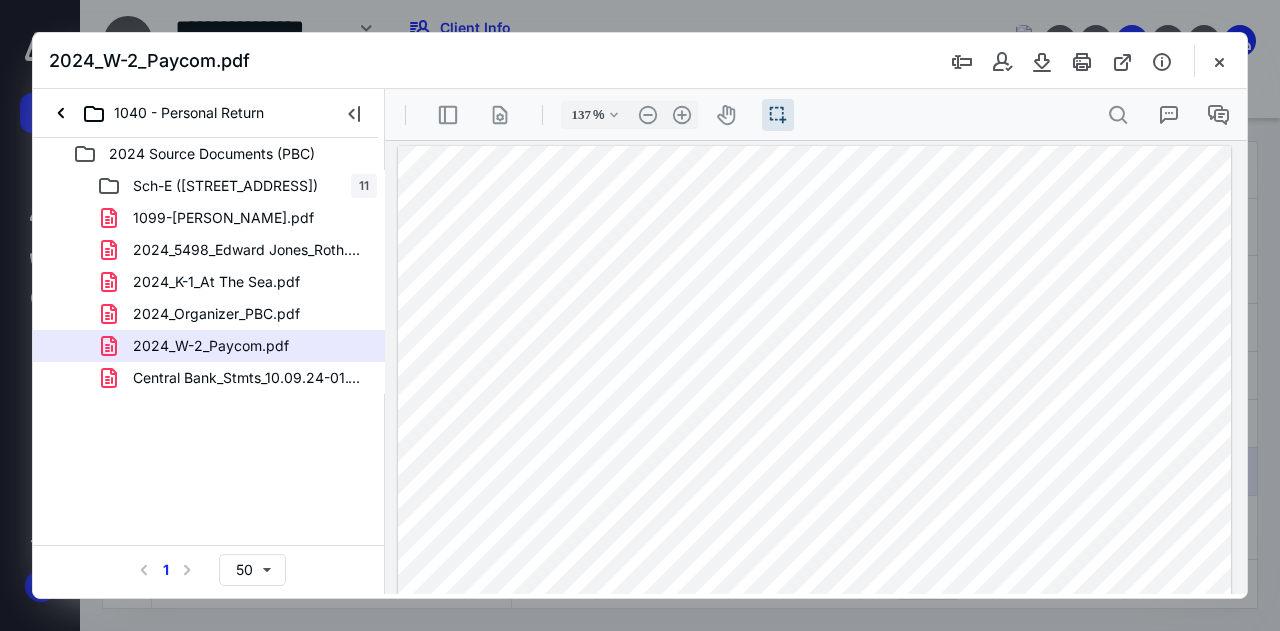 scroll, scrollTop: 0, scrollLeft: 0, axis: both 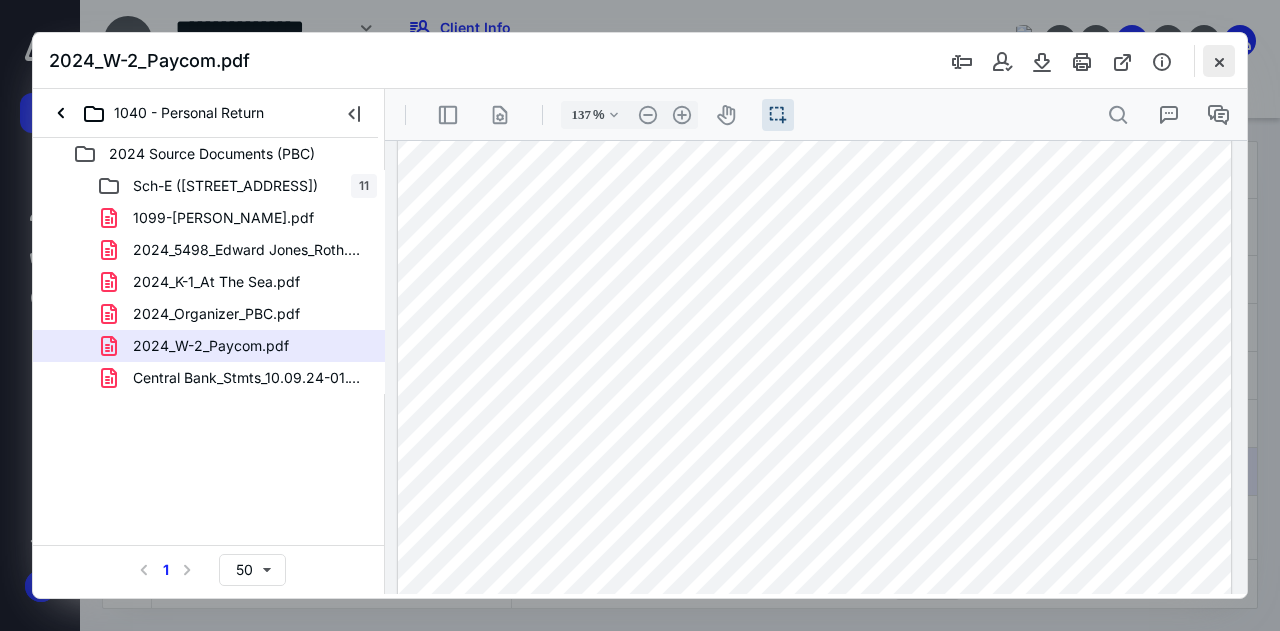 click at bounding box center [1219, 61] 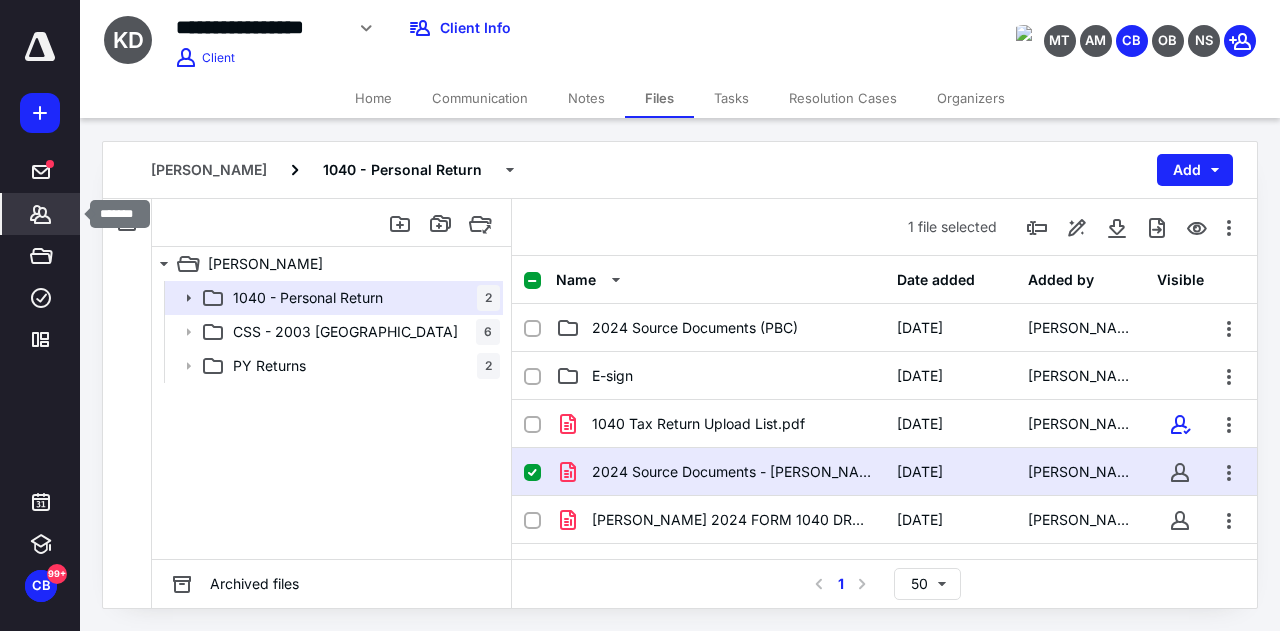 click on "Clients" at bounding box center (41, 214) 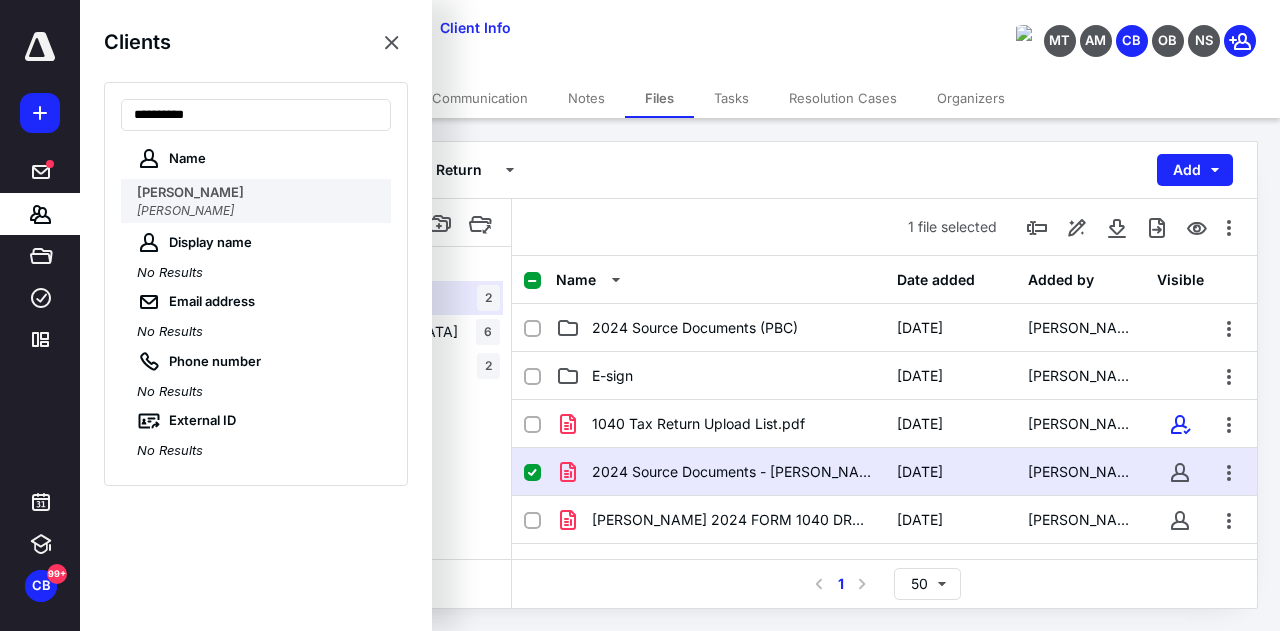 type on "**********" 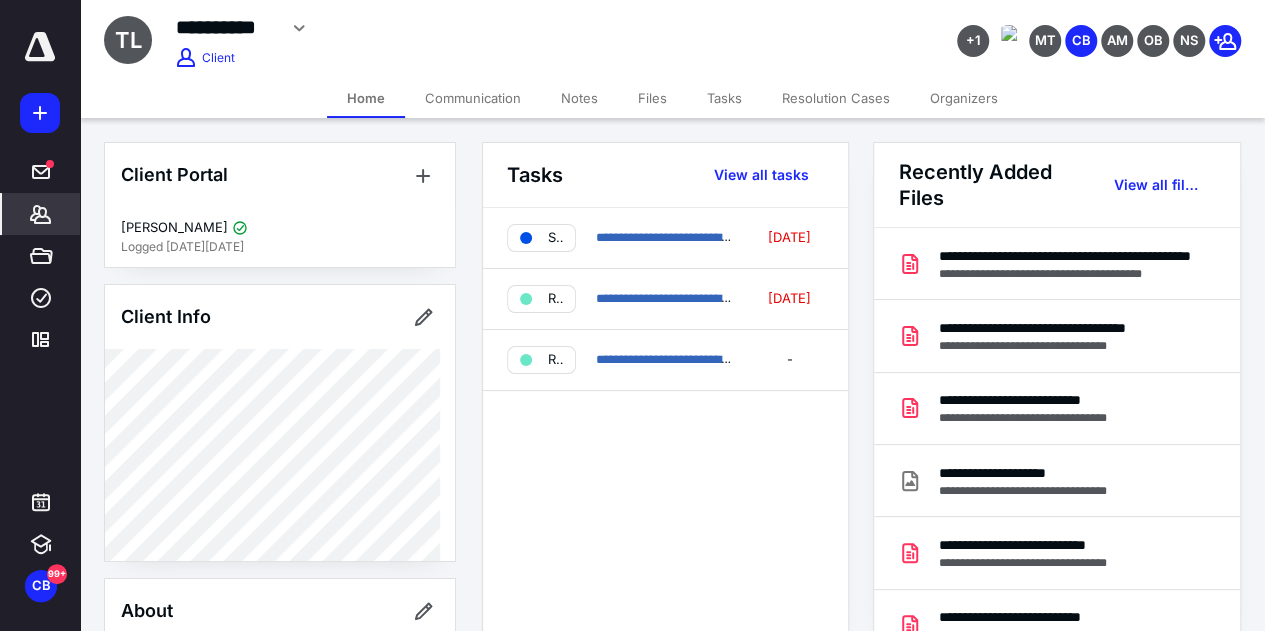 click on "Files" at bounding box center (652, 98) 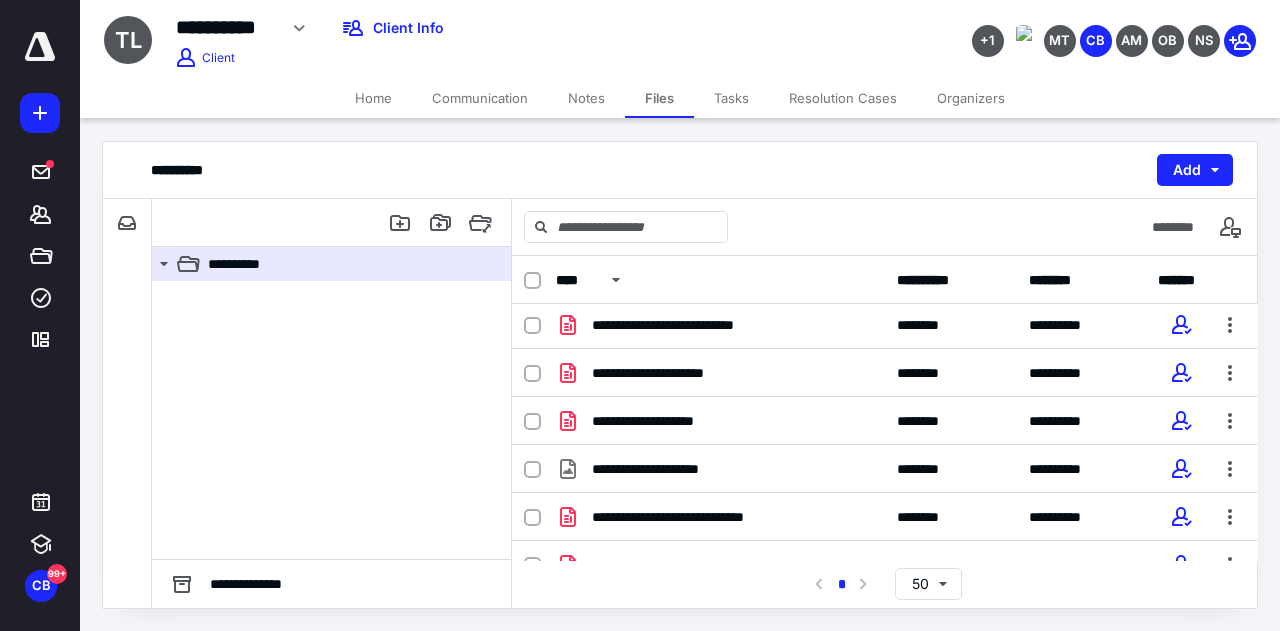 scroll, scrollTop: 152, scrollLeft: 0, axis: vertical 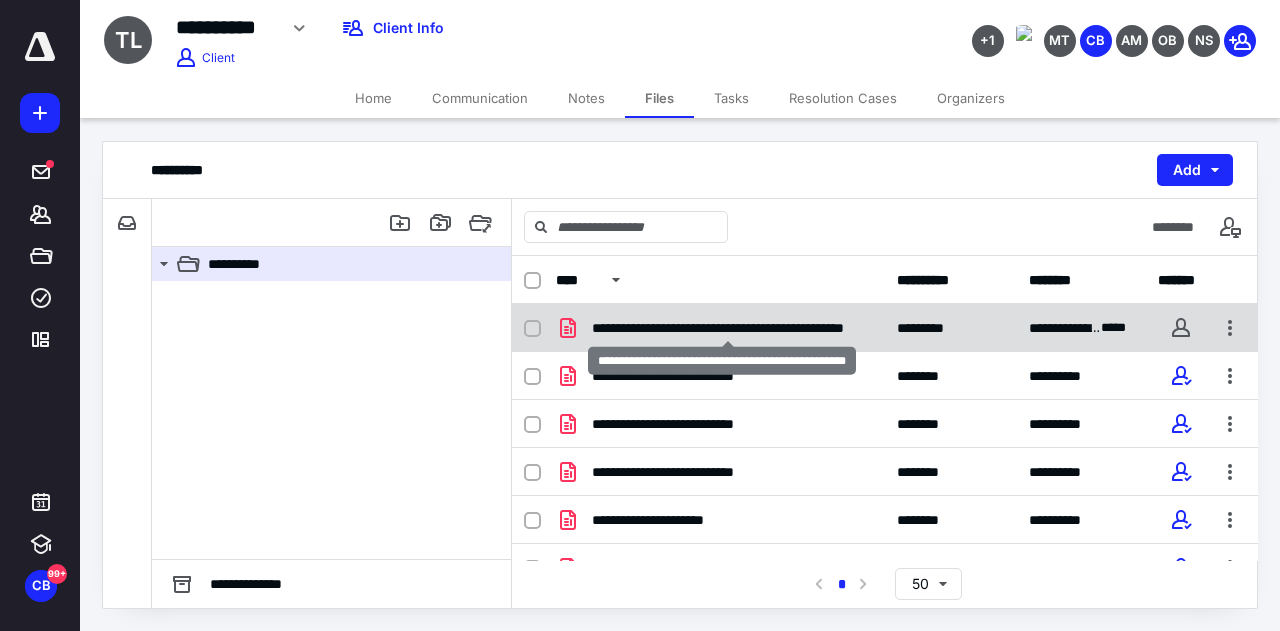 click on "**********" at bounding box center [728, 328] 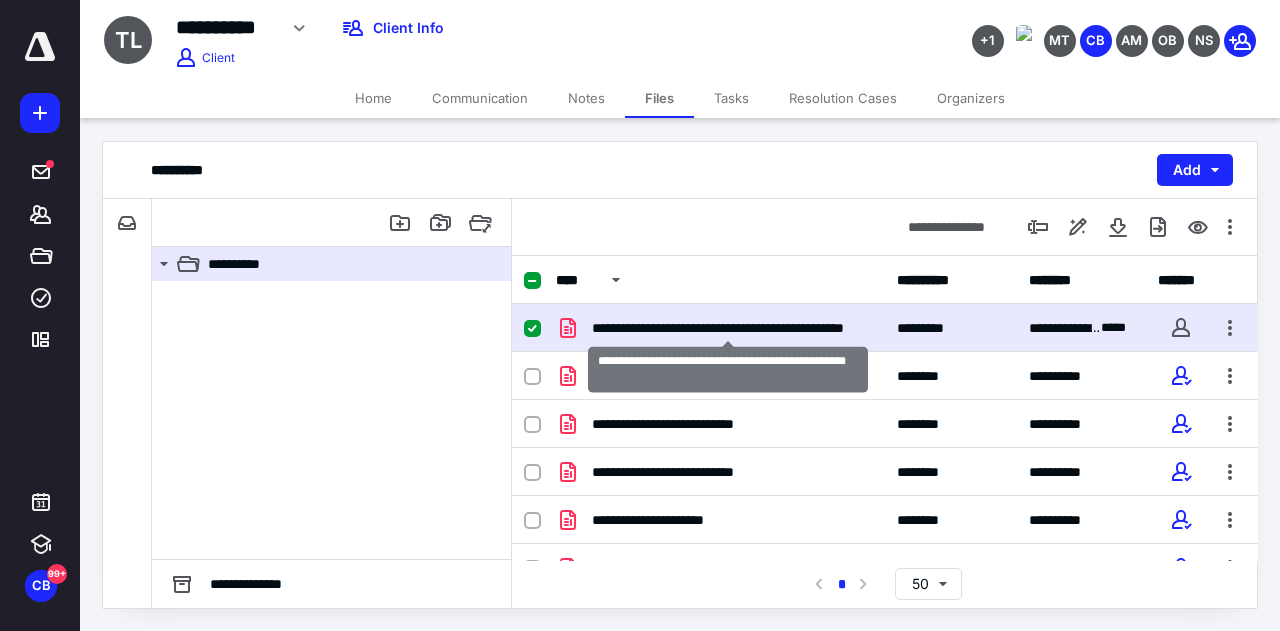 click on "**********" at bounding box center (728, 328) 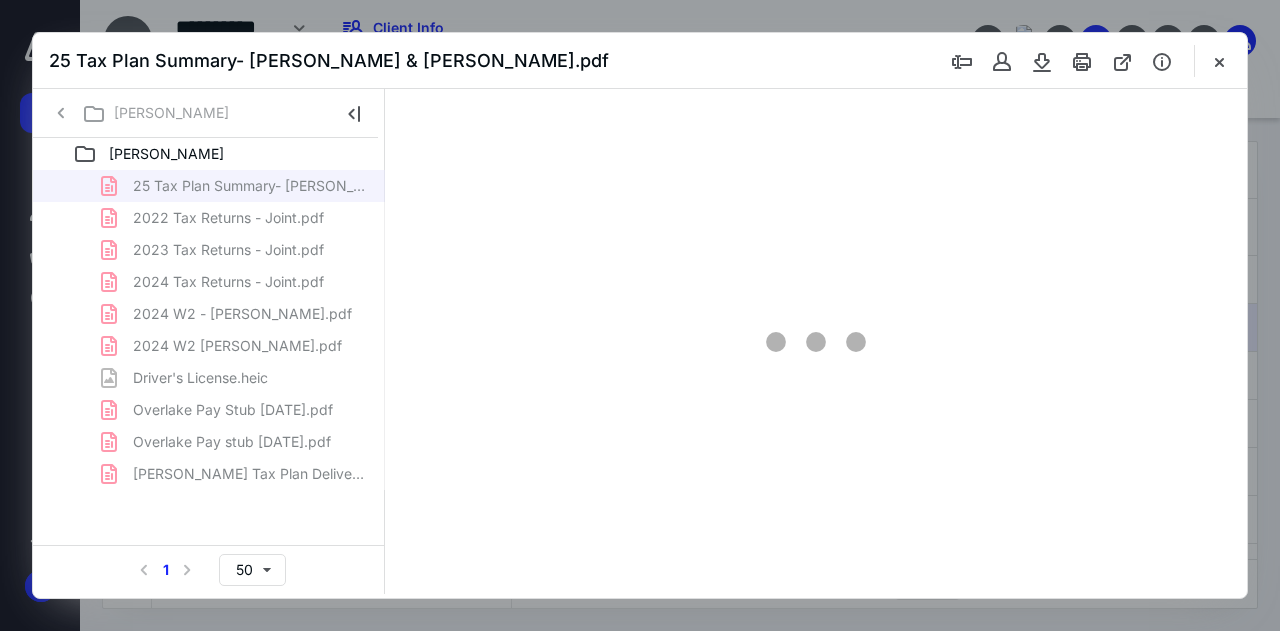 scroll, scrollTop: 0, scrollLeft: 0, axis: both 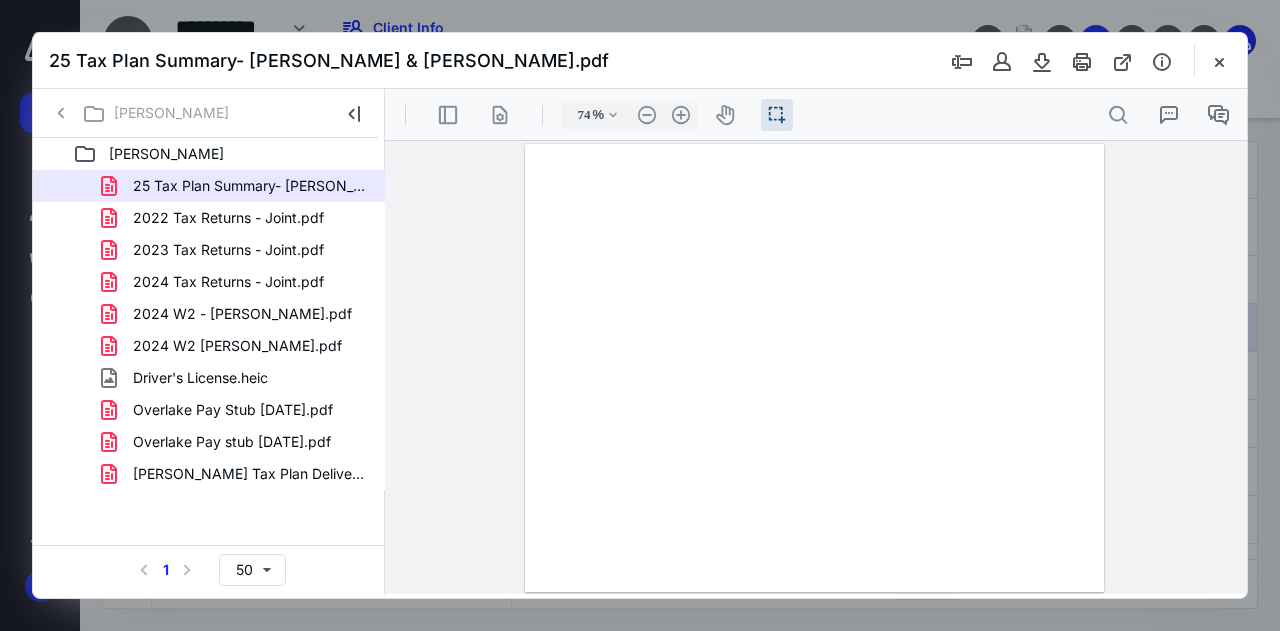 type on "107" 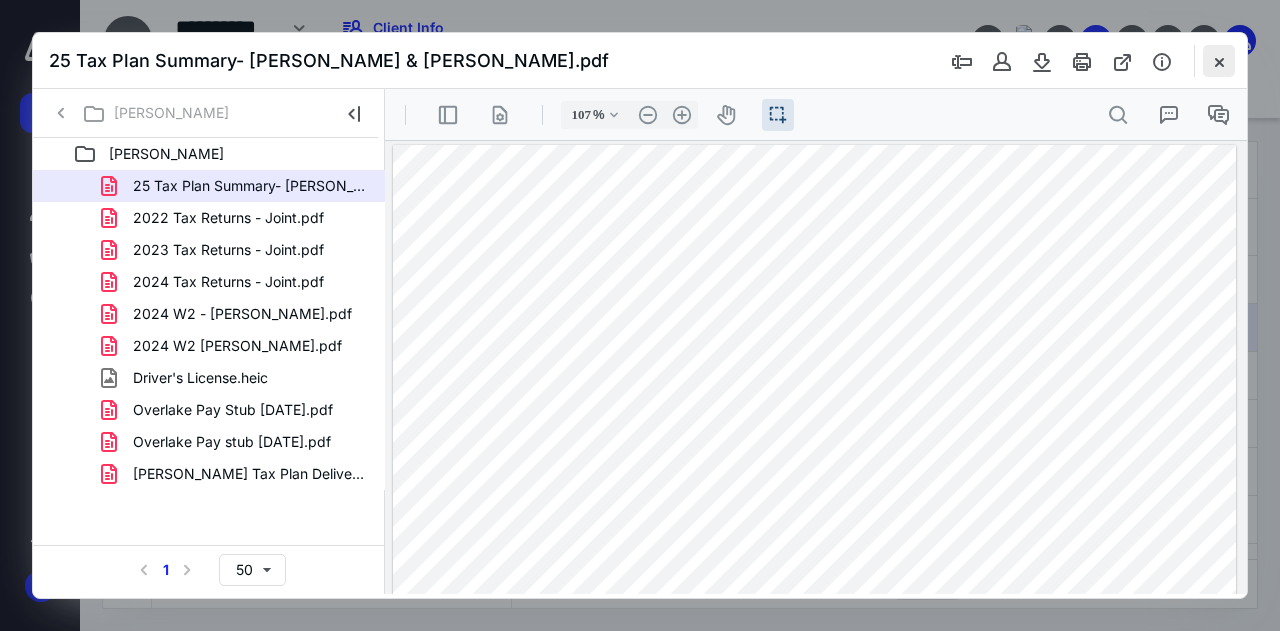 click at bounding box center [1219, 61] 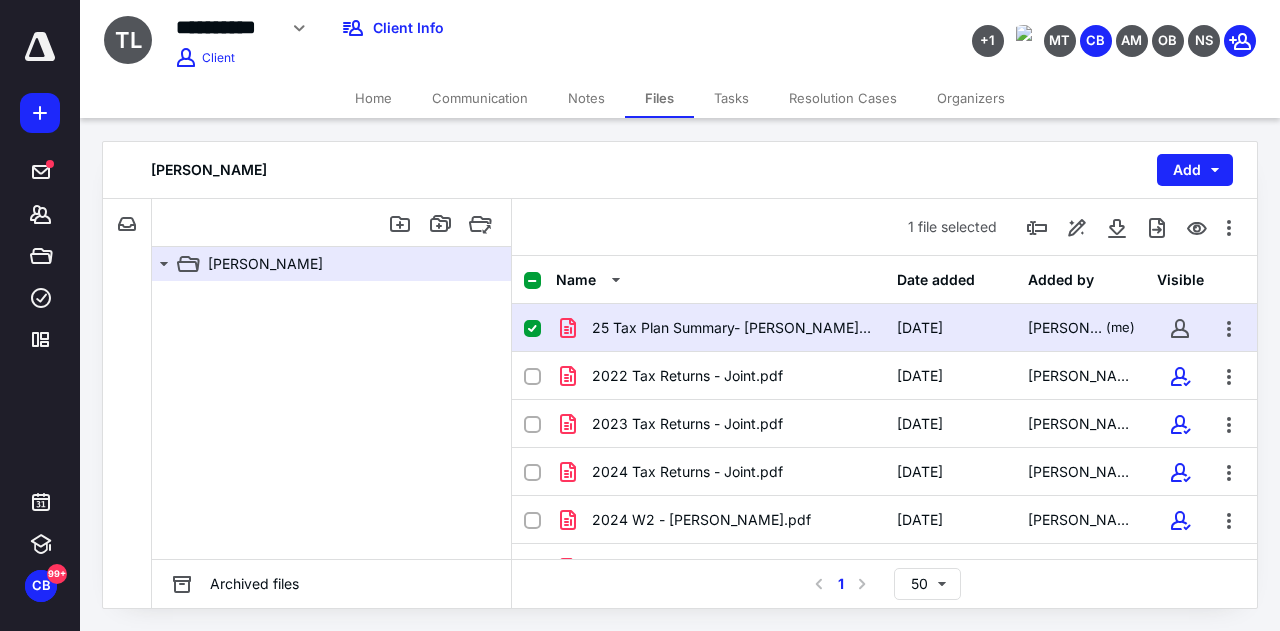 click on "Notes" at bounding box center [586, 98] 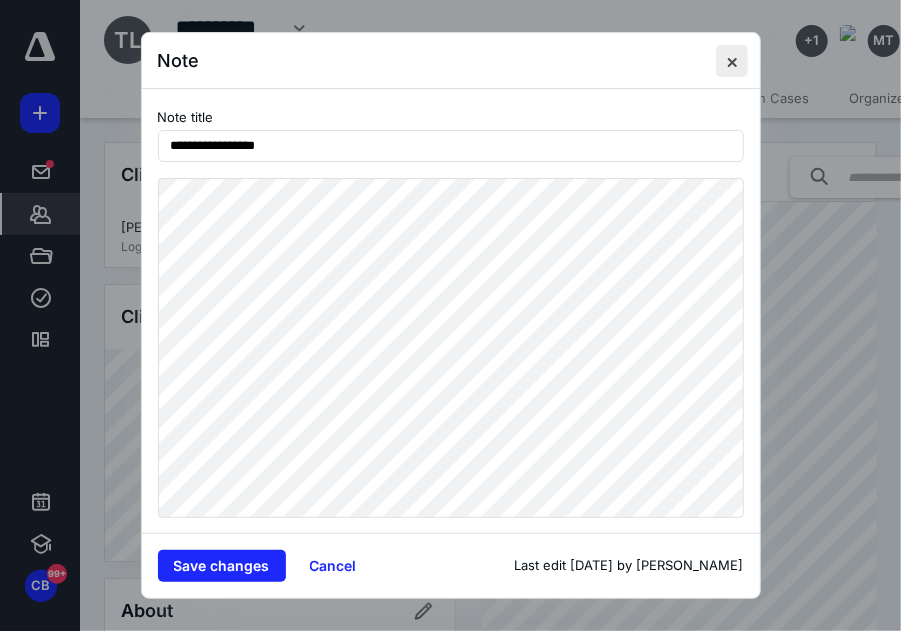 drag, startPoint x: 933, startPoint y: 274, endPoint x: 735, endPoint y: 62, distance: 290.08273 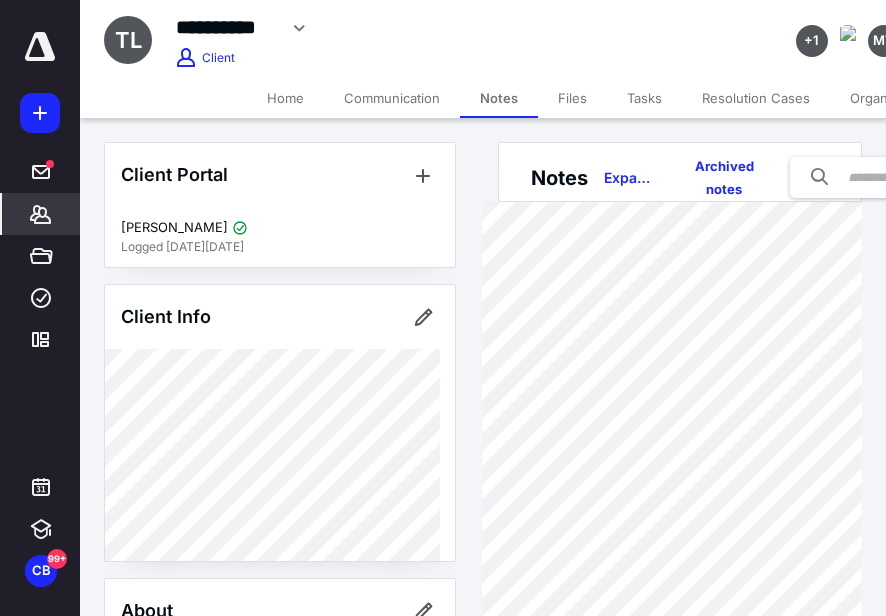 click on "Files" at bounding box center (572, 98) 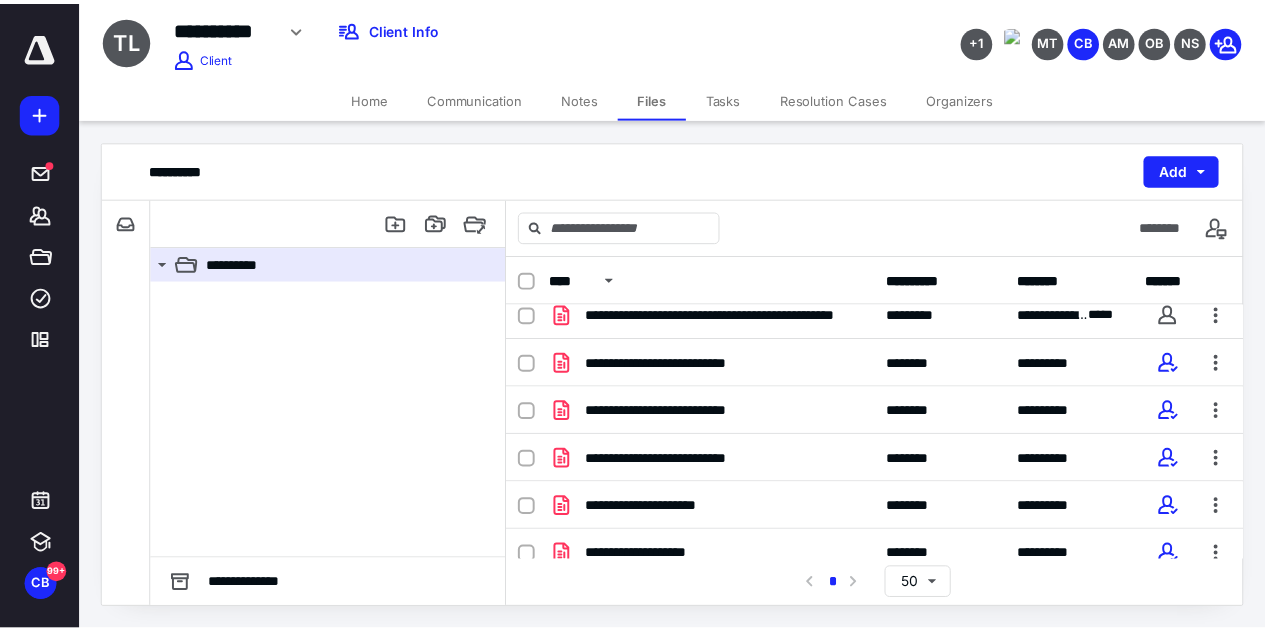 scroll, scrollTop: 220, scrollLeft: 0, axis: vertical 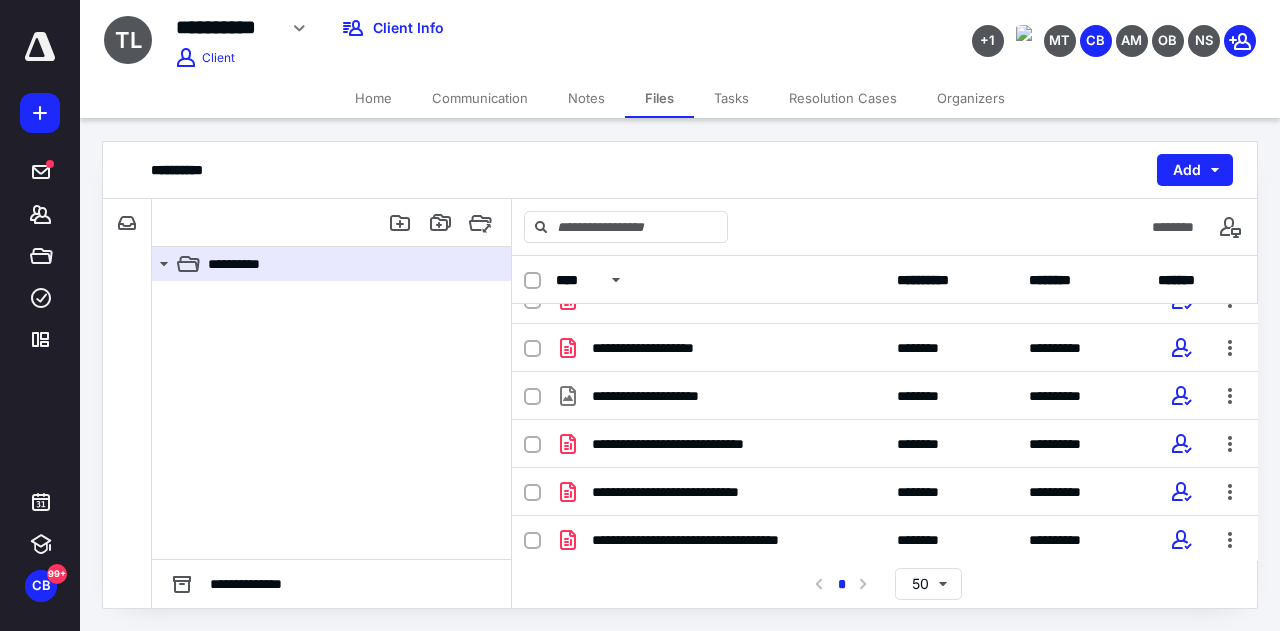 click on "Notes" at bounding box center (586, 98) 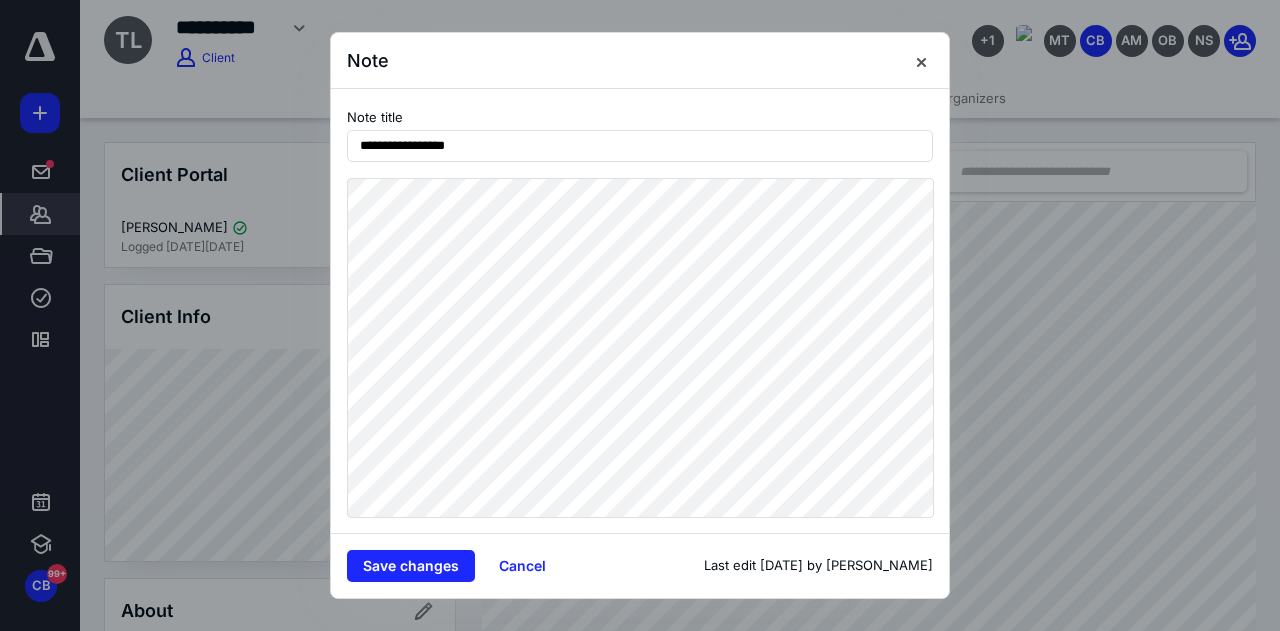 click at bounding box center (640, 315) 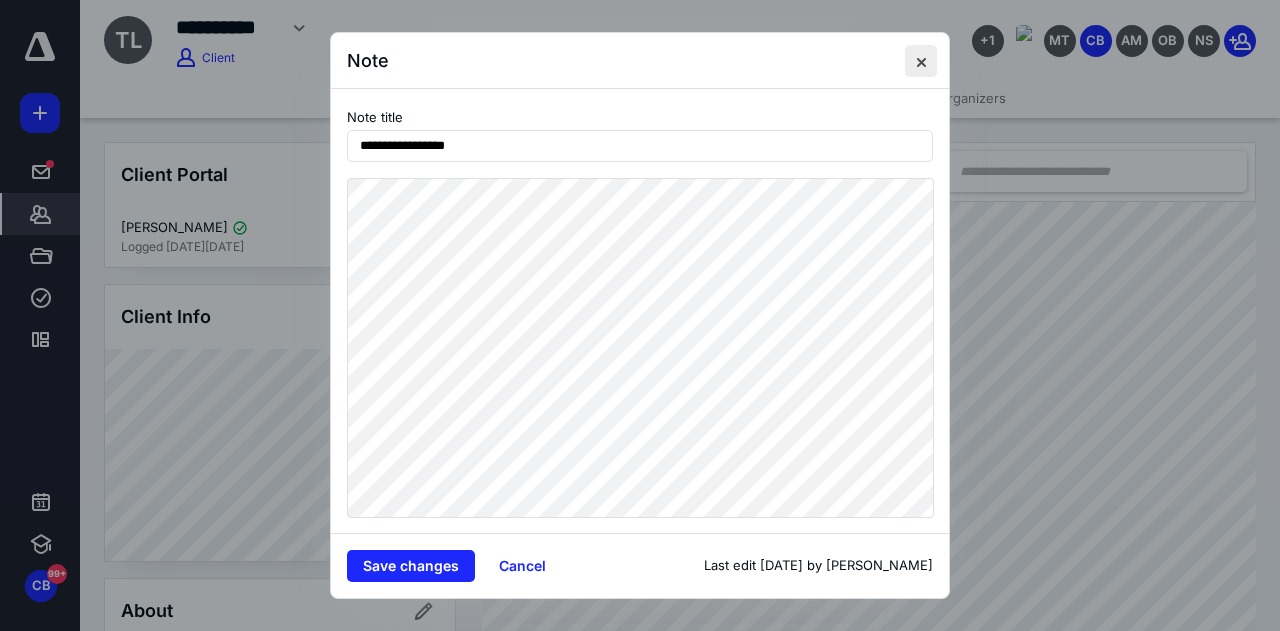 click at bounding box center (921, 61) 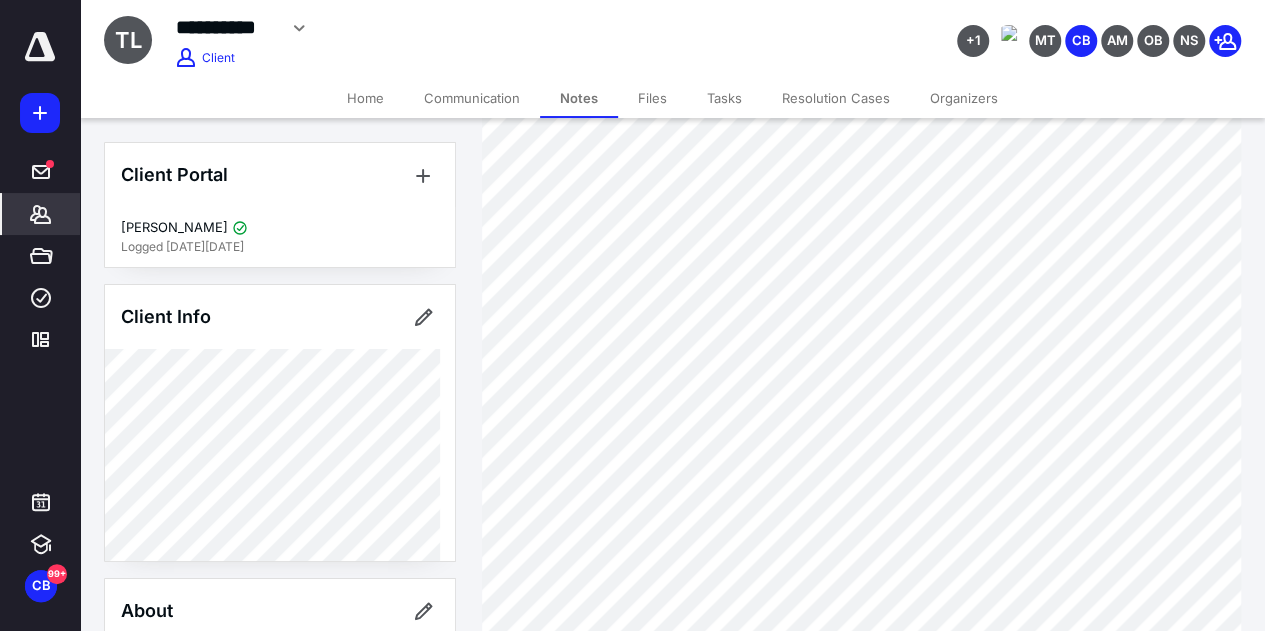 scroll, scrollTop: 267, scrollLeft: 0, axis: vertical 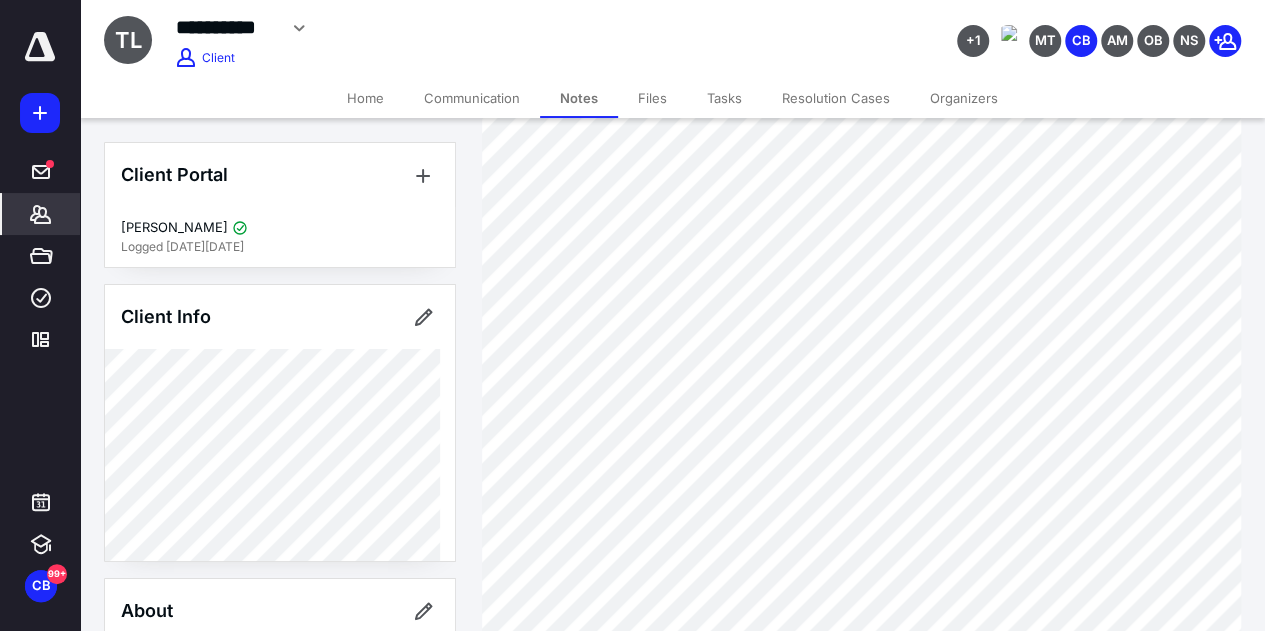 type on "**********" 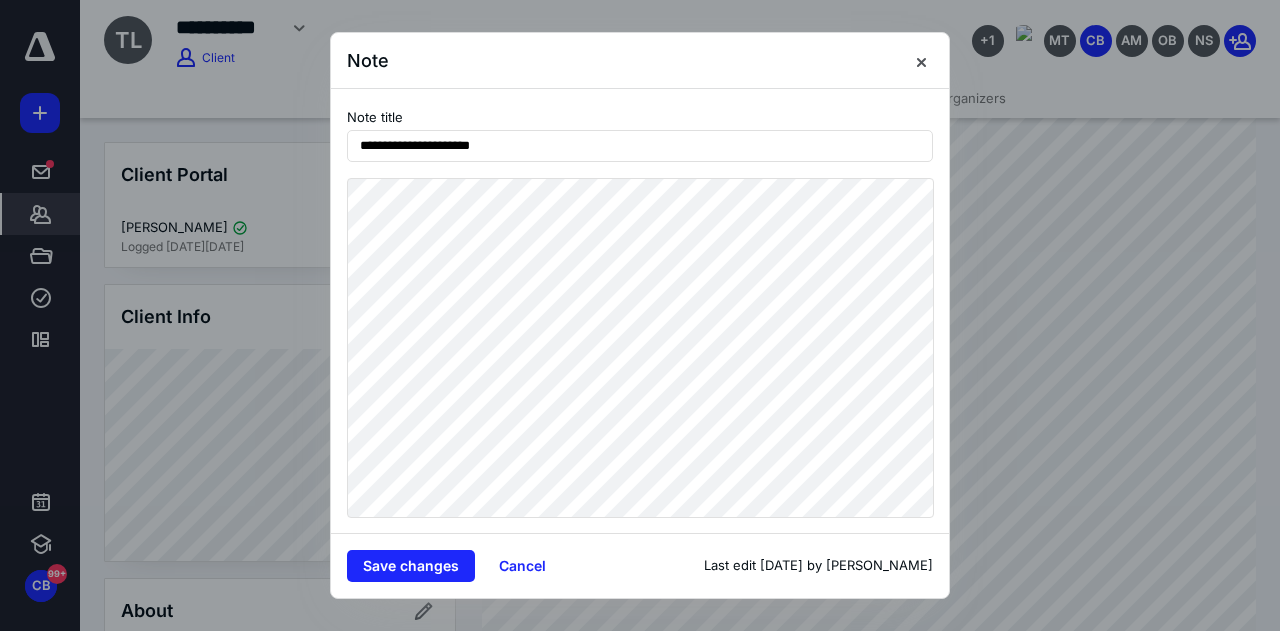 click on "**********" at bounding box center [640, 311] 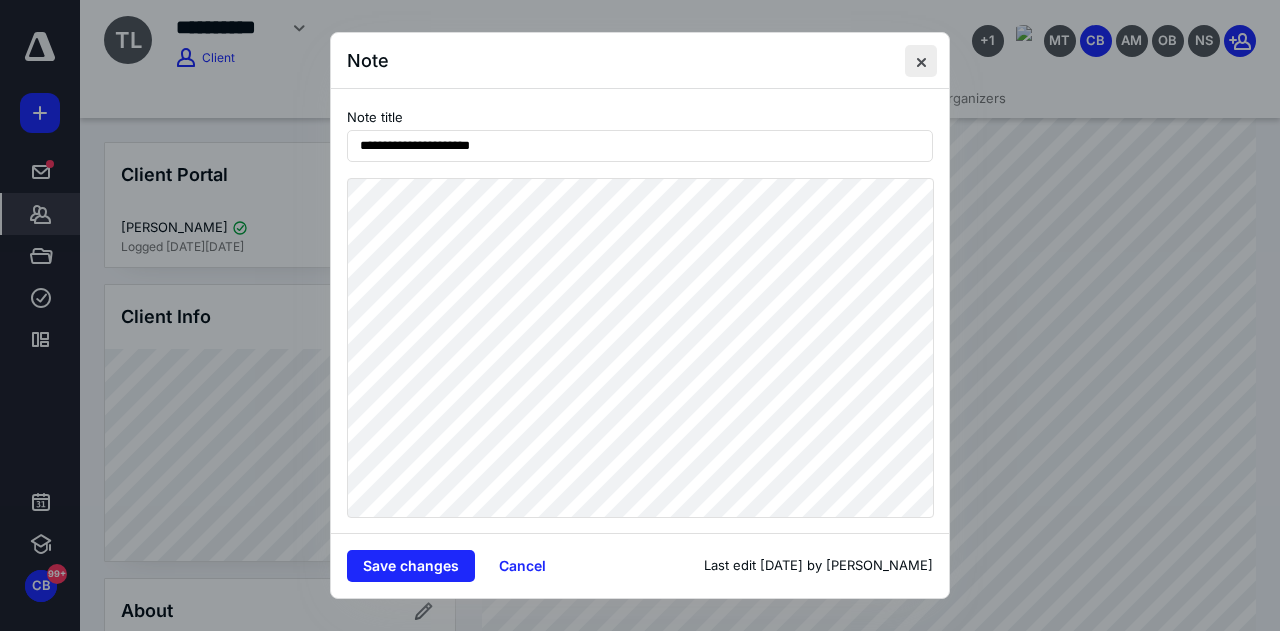 click at bounding box center [921, 61] 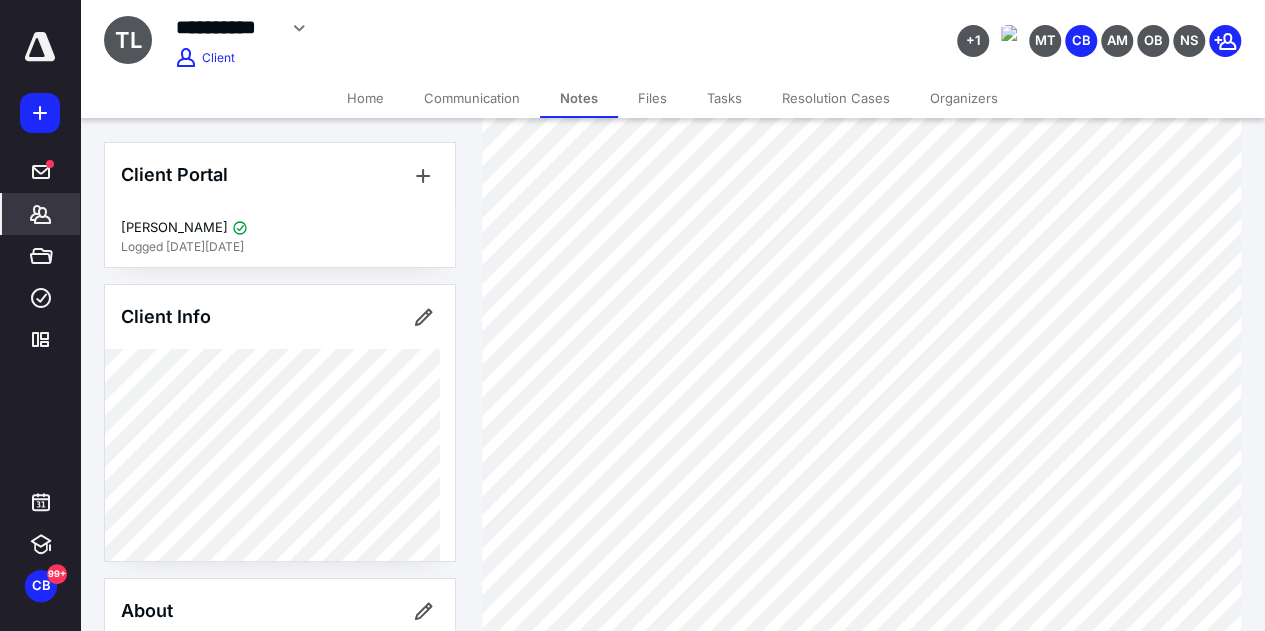 click on "Files" at bounding box center (652, 98) 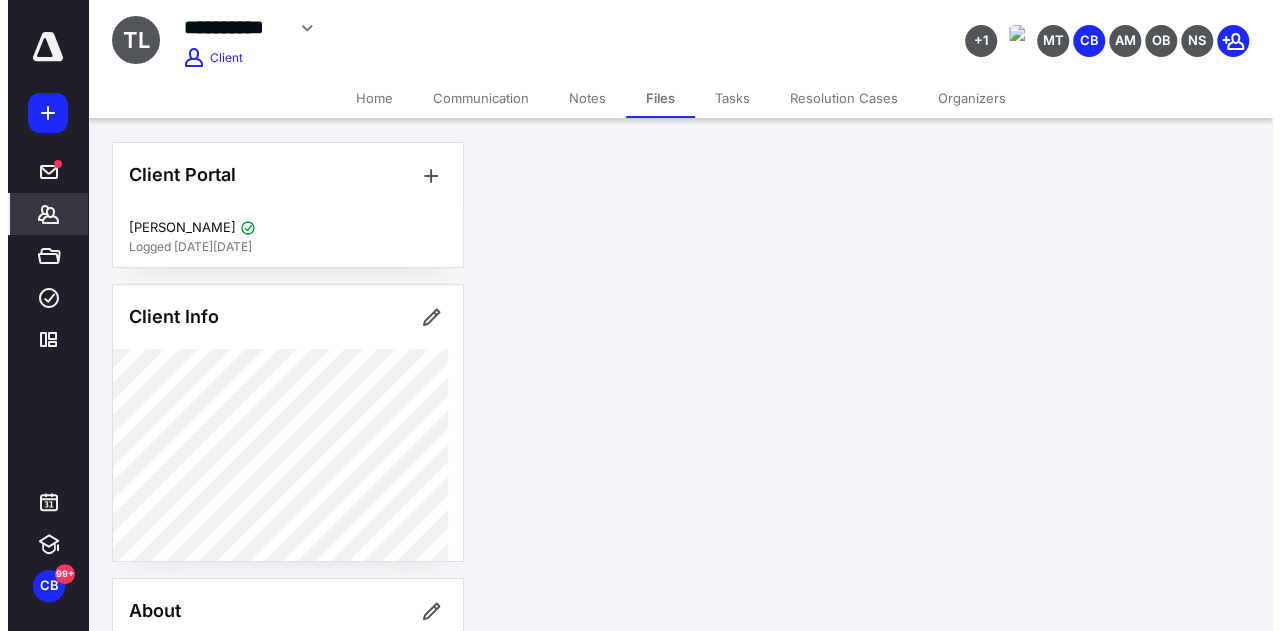 scroll, scrollTop: 0, scrollLeft: 0, axis: both 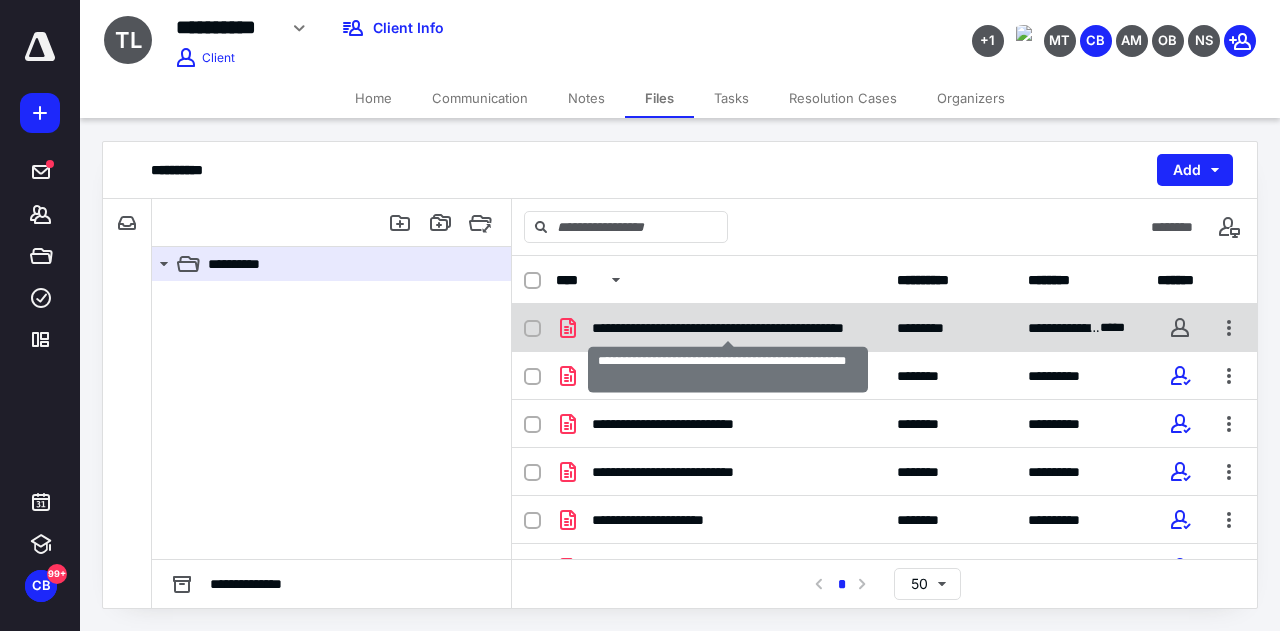click on "**********" at bounding box center [728, 328] 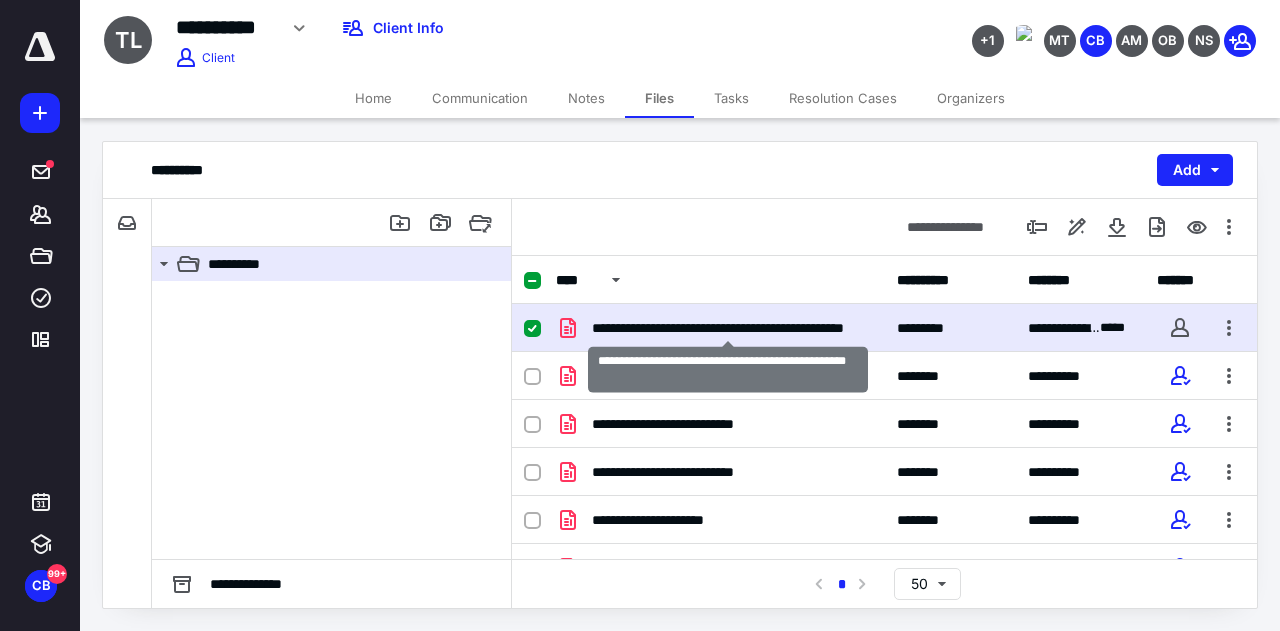 click on "**********" at bounding box center (728, 328) 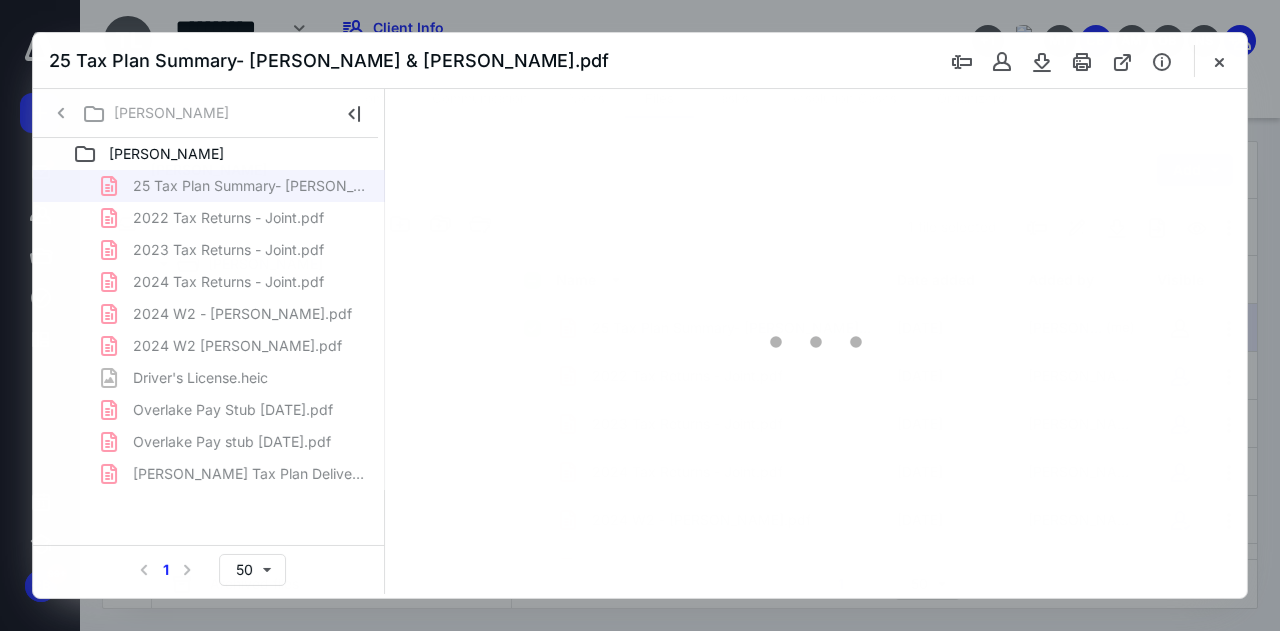 scroll, scrollTop: 0, scrollLeft: 0, axis: both 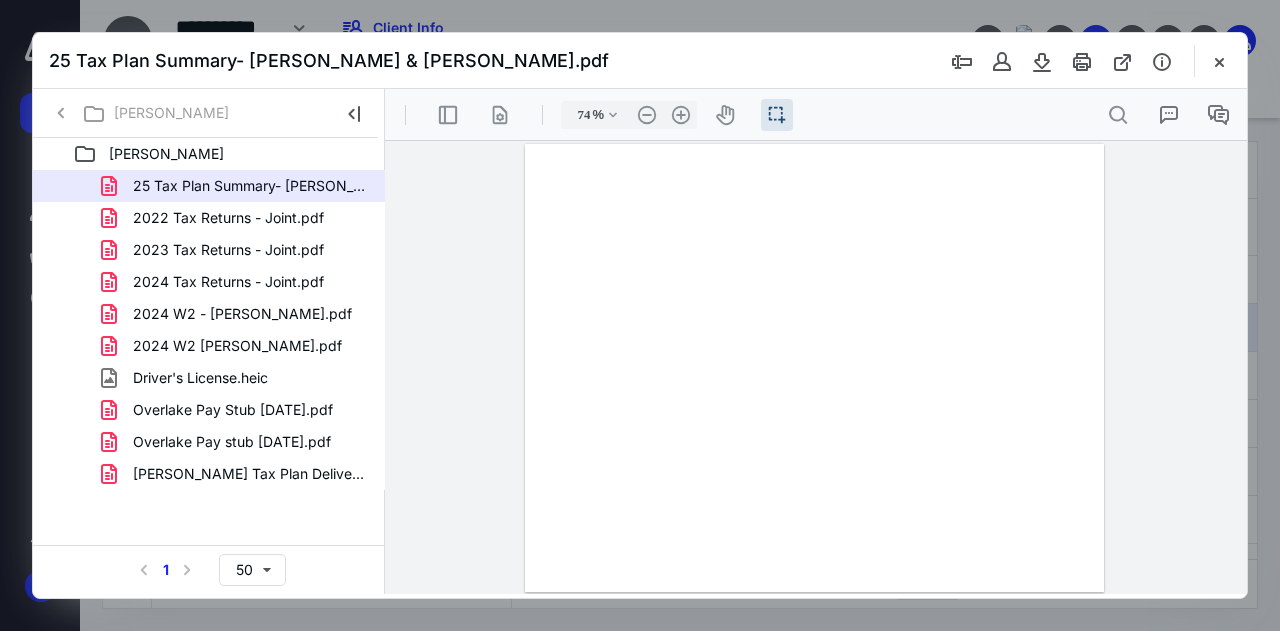 type on "107" 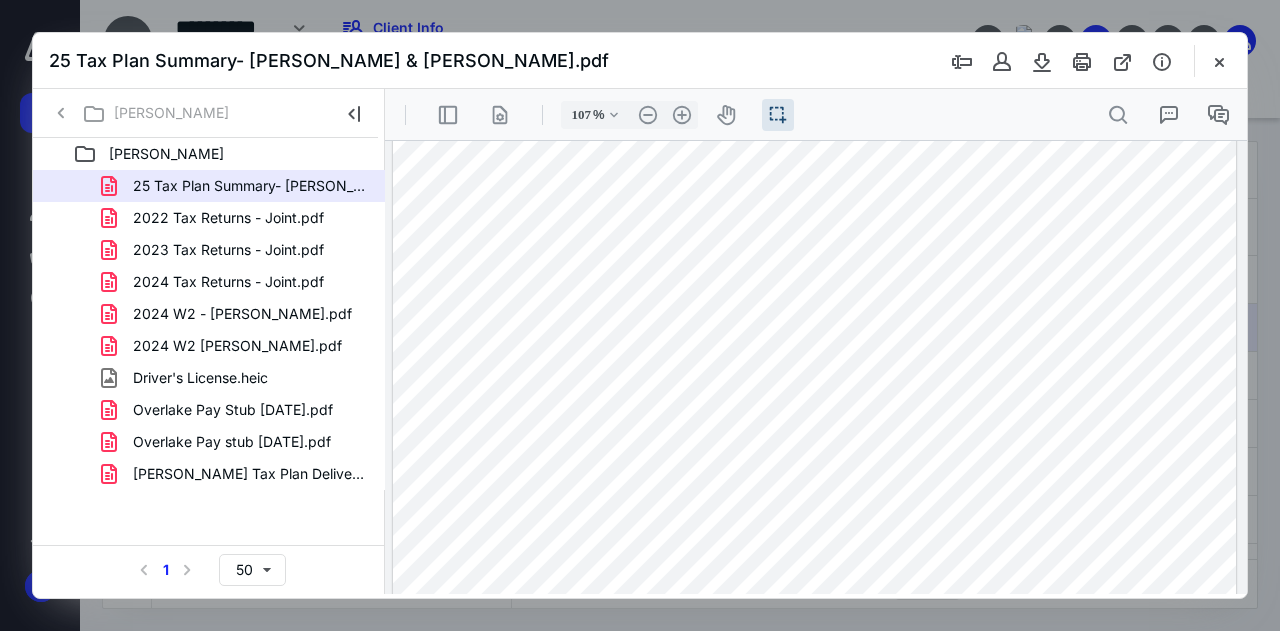 scroll, scrollTop: 25, scrollLeft: 0, axis: vertical 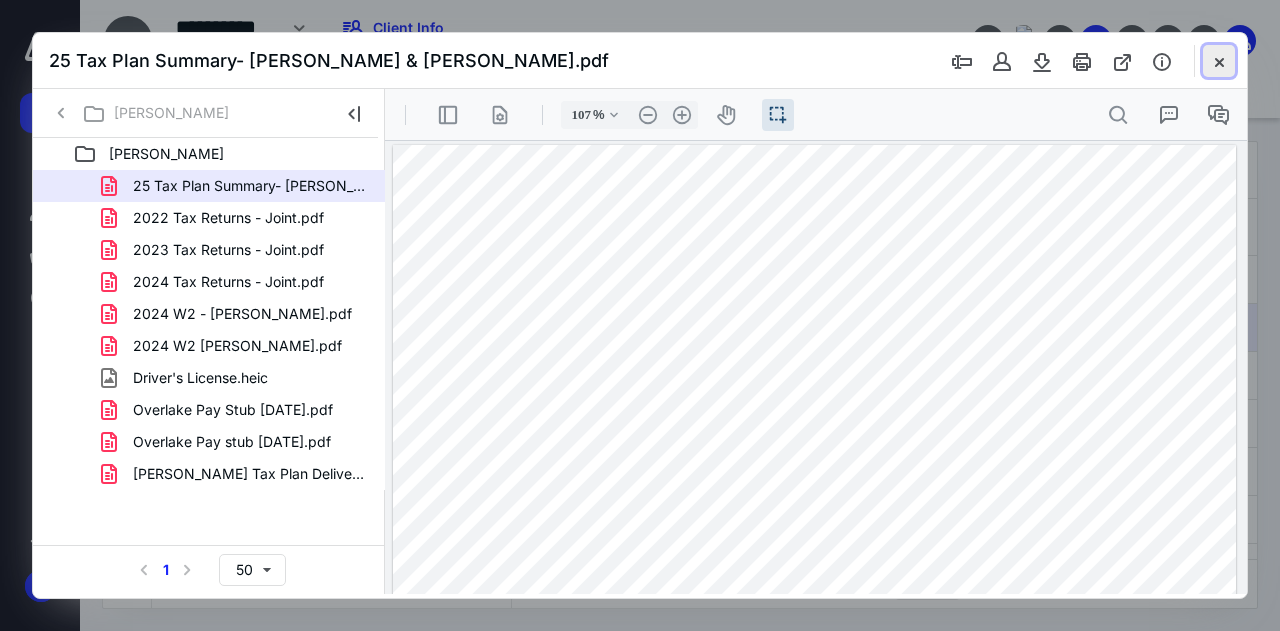 click at bounding box center [1219, 61] 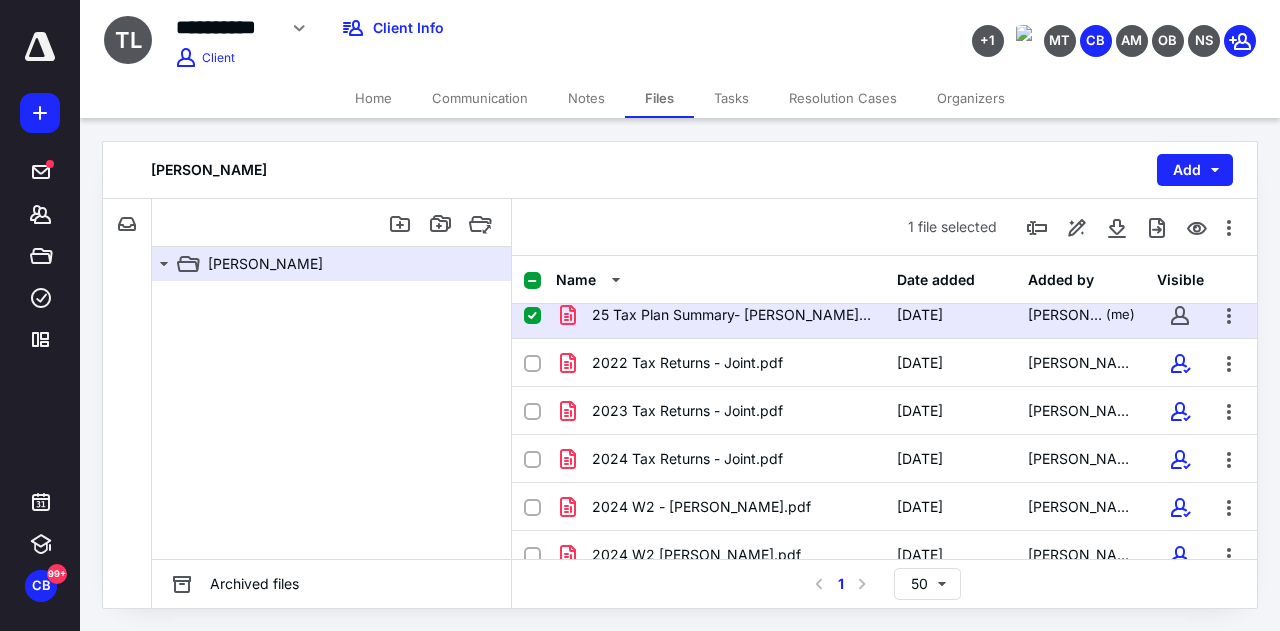 scroll, scrollTop: 19, scrollLeft: 0, axis: vertical 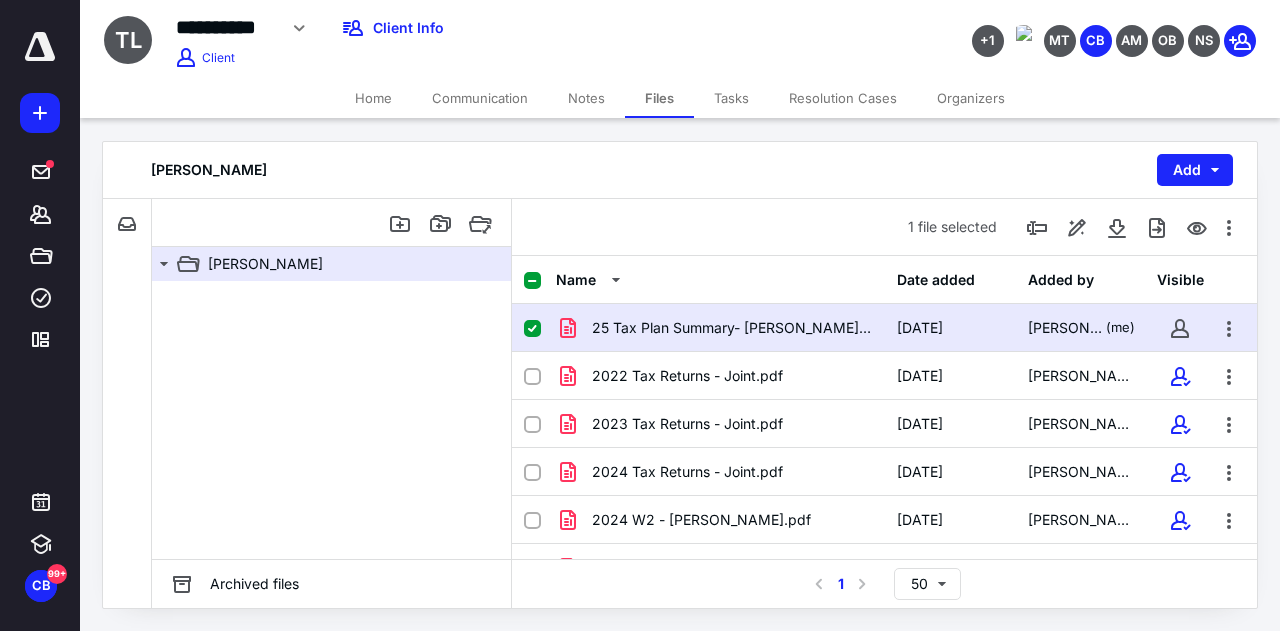 click on "1 file selected" at bounding box center [884, 227] 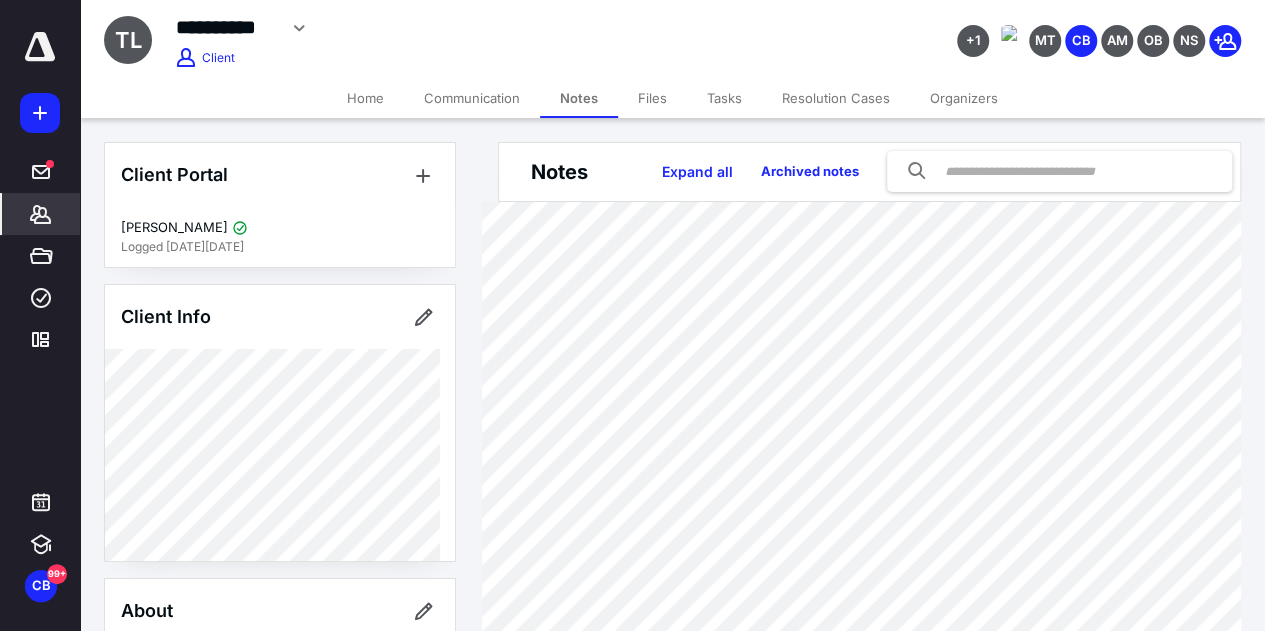 scroll, scrollTop: 0, scrollLeft: 0, axis: both 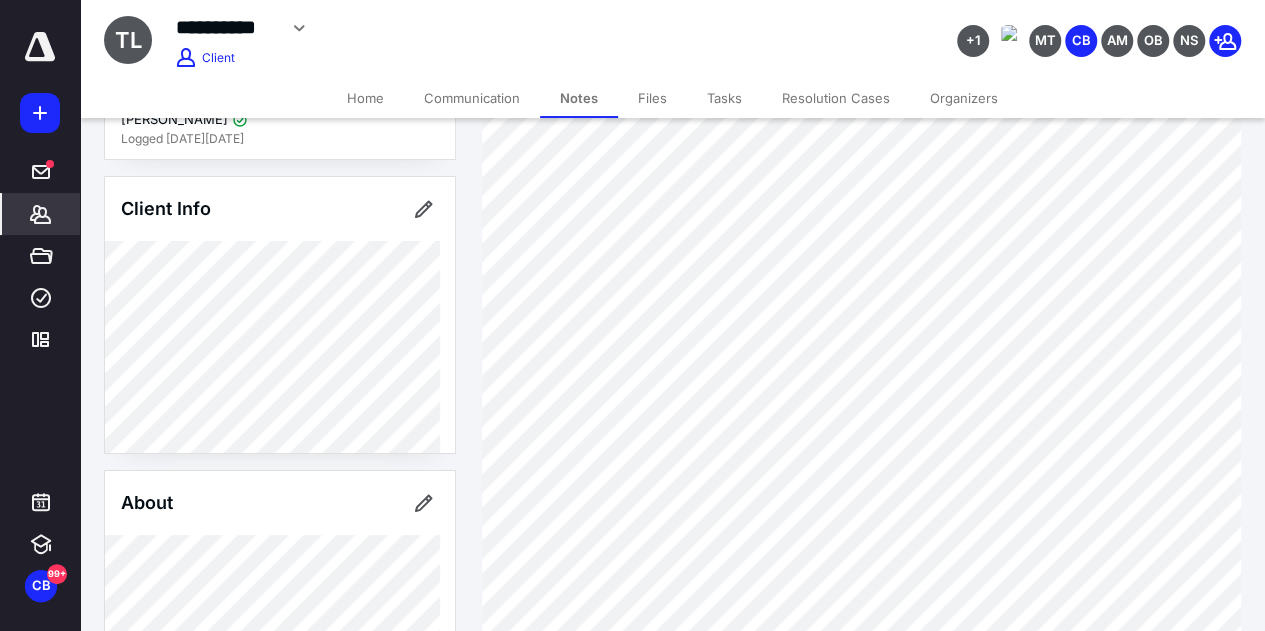 click on "Files" at bounding box center [652, 98] 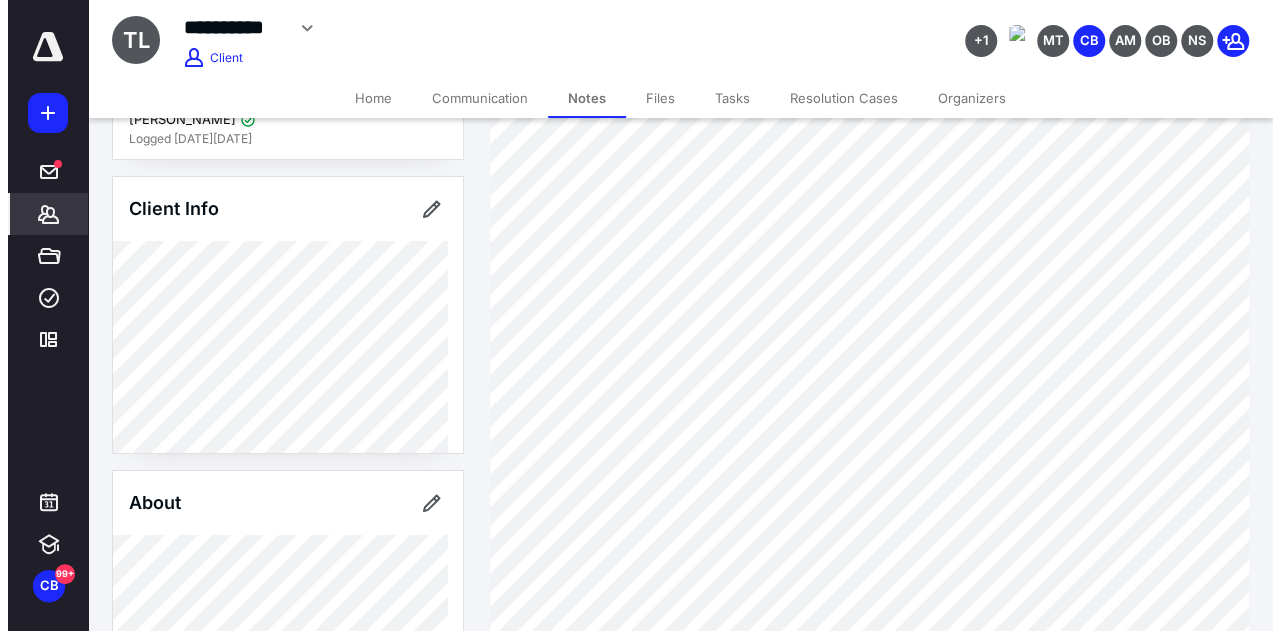 scroll, scrollTop: 0, scrollLeft: 0, axis: both 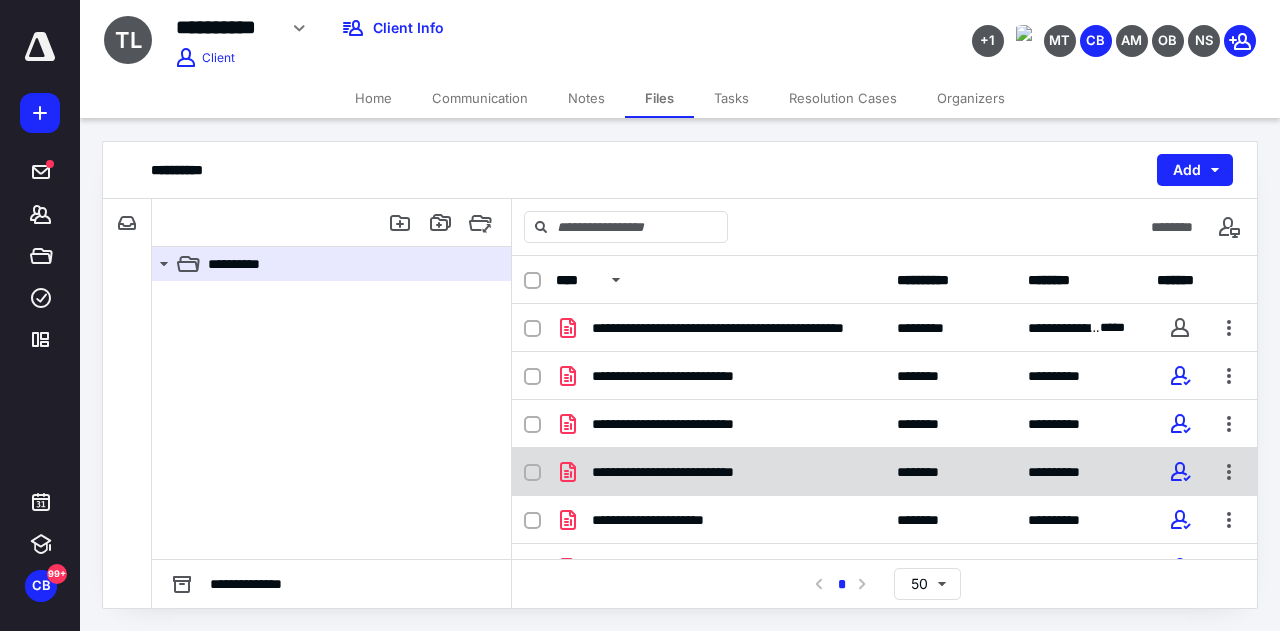 click on "**********" at bounding box center (687, 472) 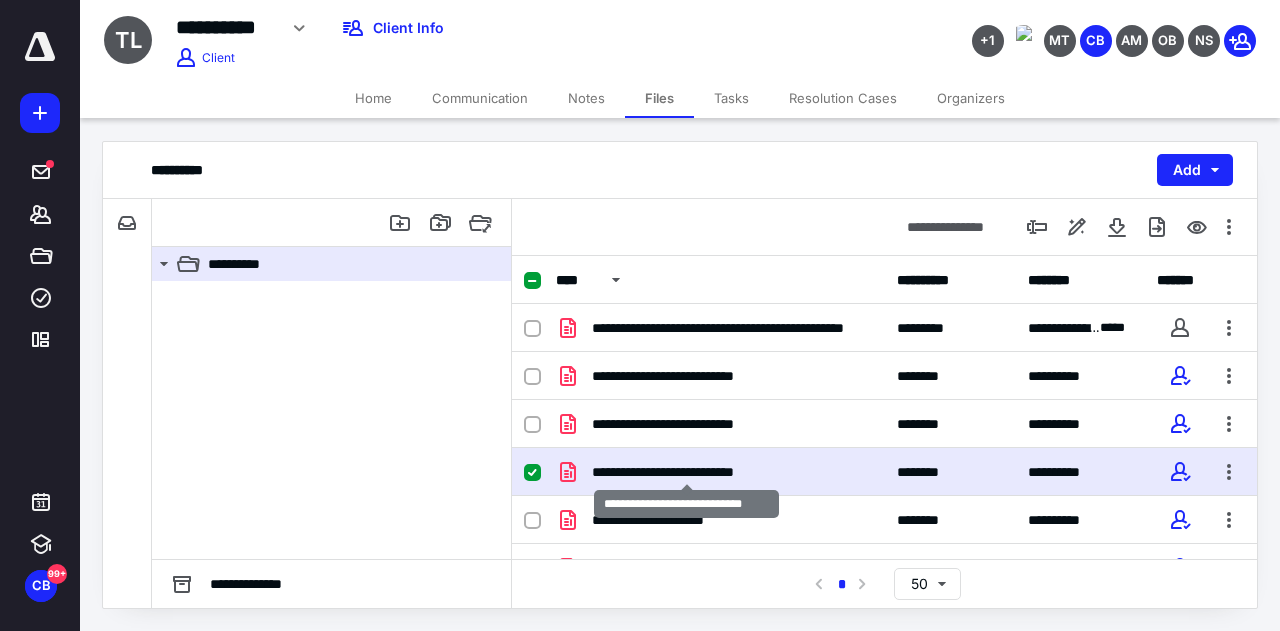 click on "**********" at bounding box center (687, 472) 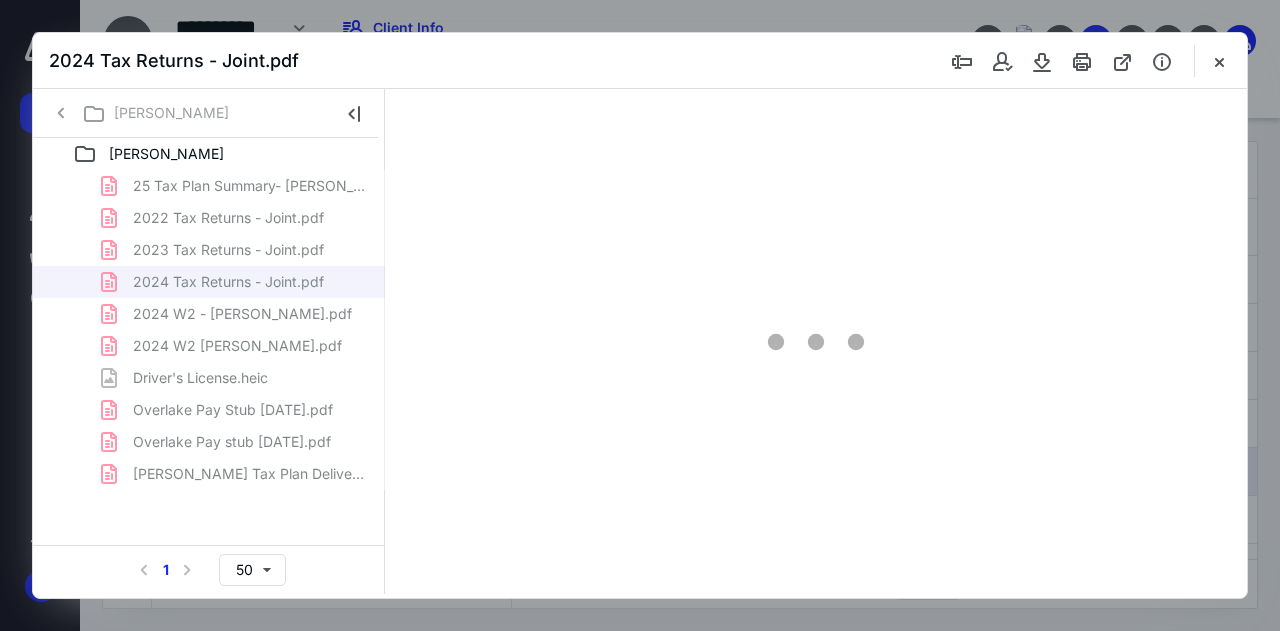scroll, scrollTop: 0, scrollLeft: 0, axis: both 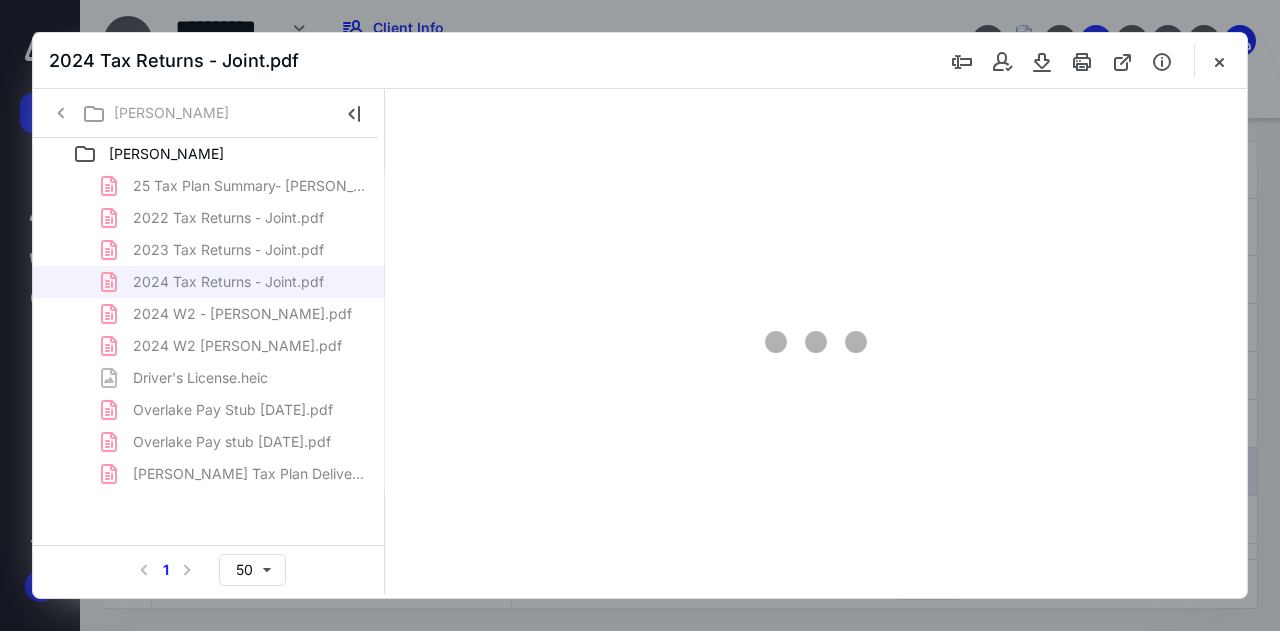 type on "138" 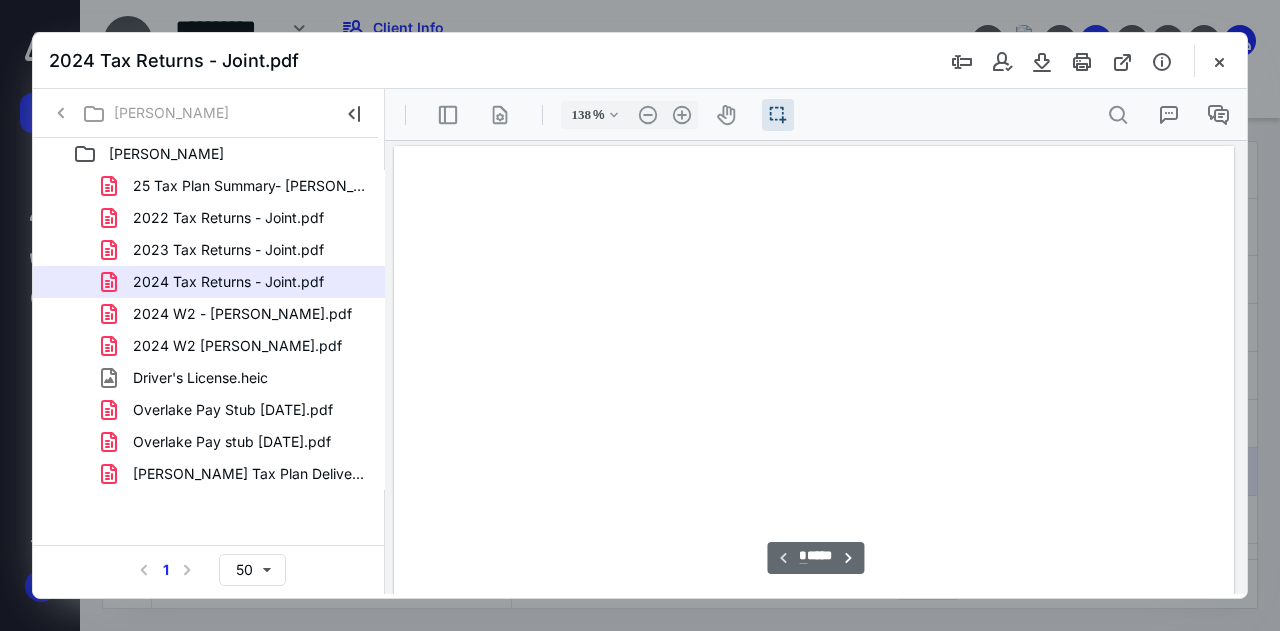 scroll, scrollTop: 57, scrollLeft: 0, axis: vertical 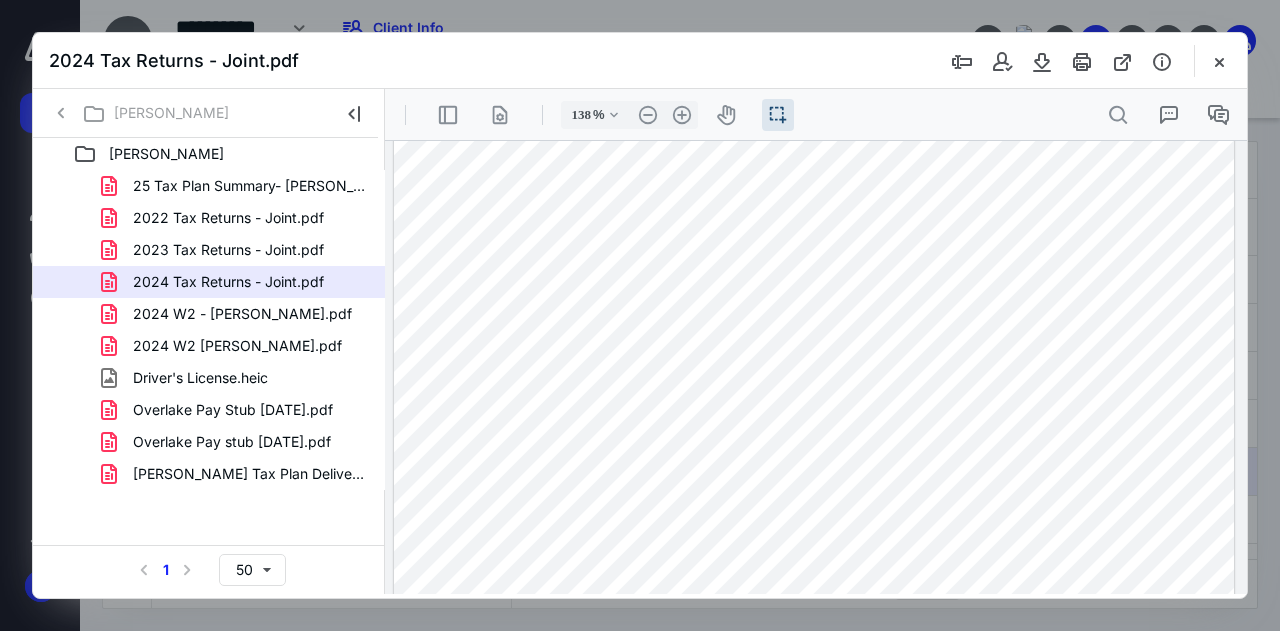 drag, startPoint x: 1245, startPoint y: 150, endPoint x: 1237, endPoint y: 186, distance: 36.878178 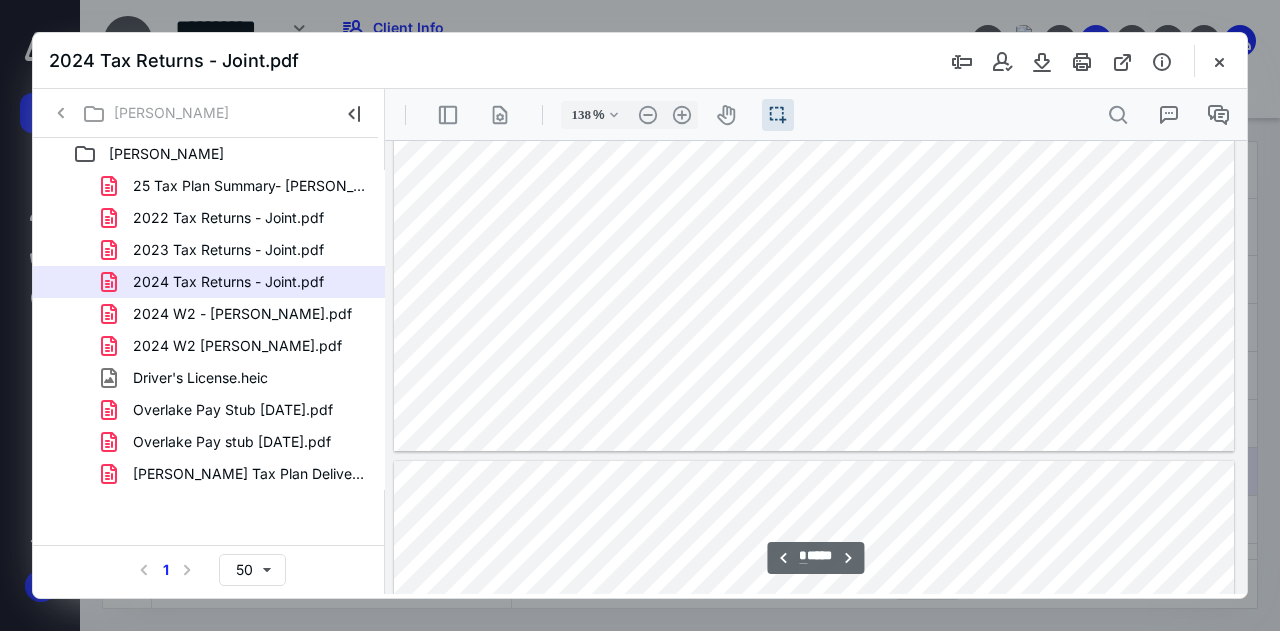 scroll, scrollTop: 2688, scrollLeft: 0, axis: vertical 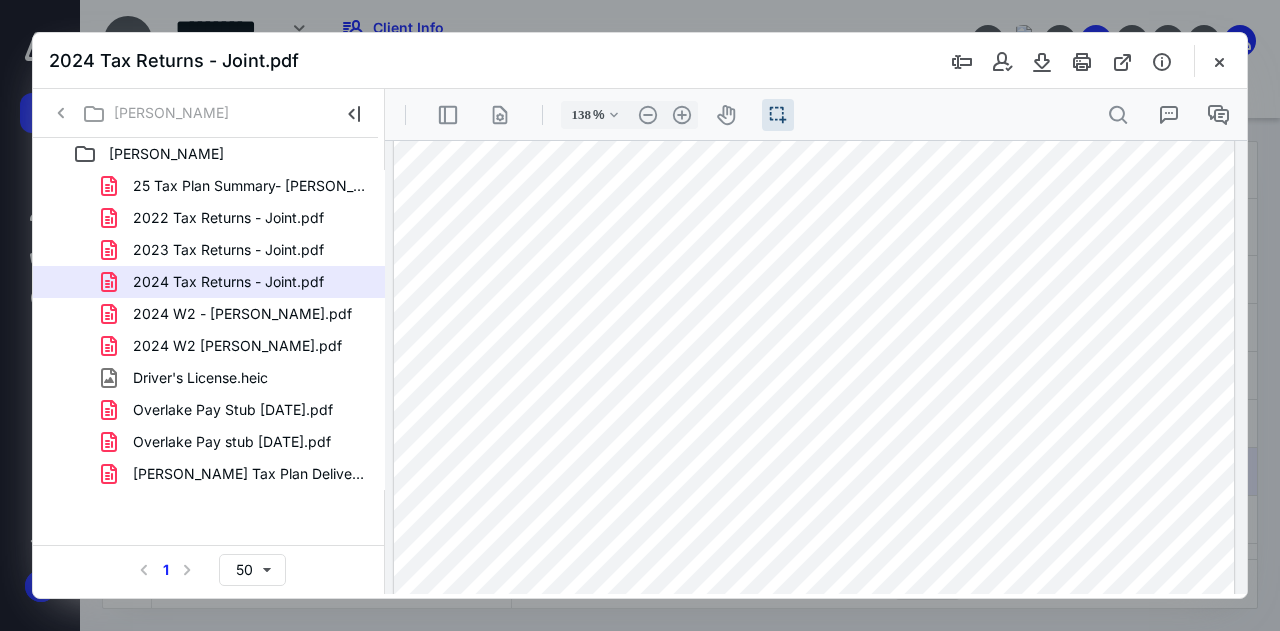 click on "**********" at bounding box center (814, 29266) 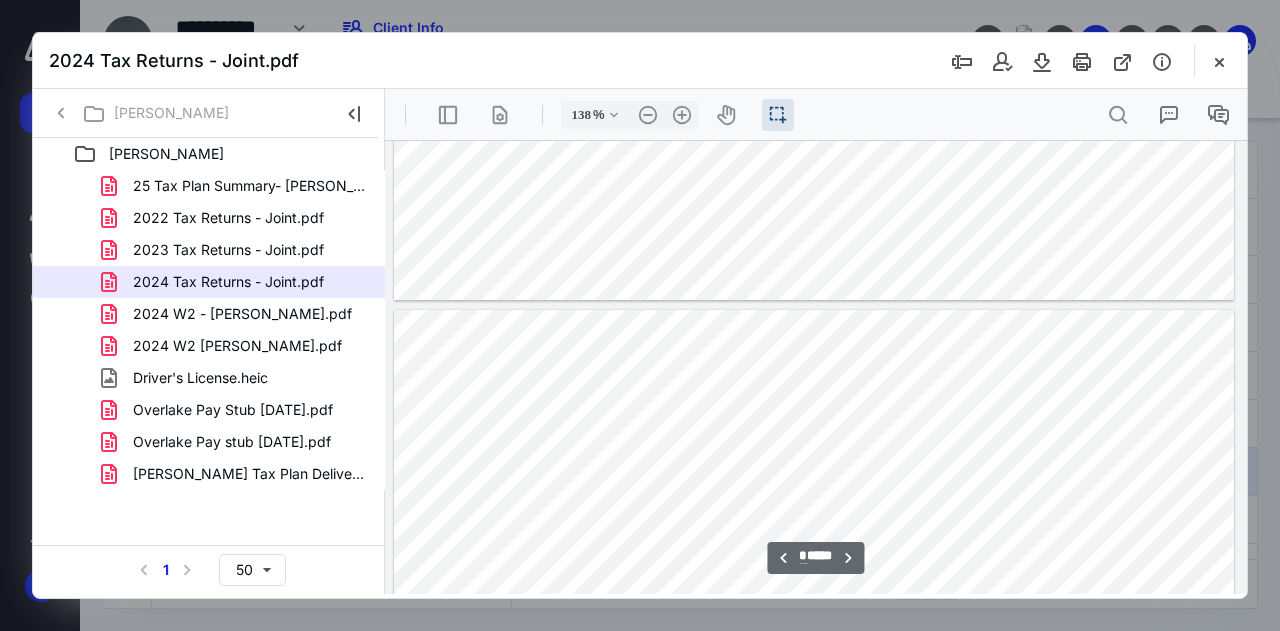 type on "*" 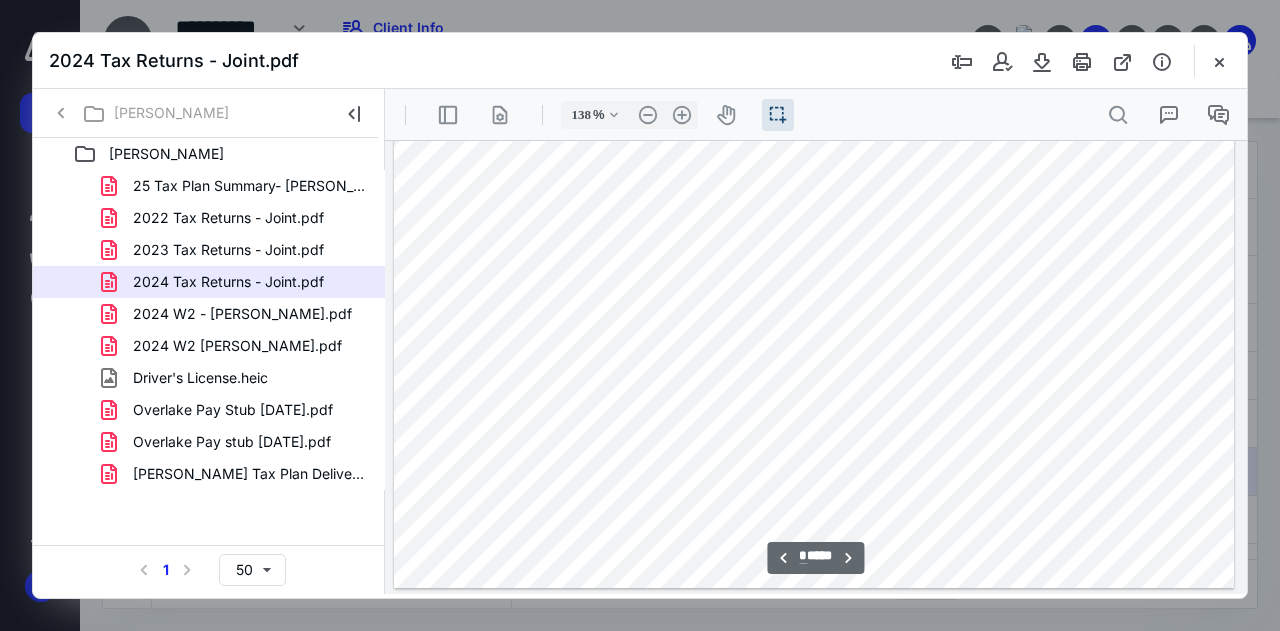 scroll, scrollTop: 3456, scrollLeft: 0, axis: vertical 